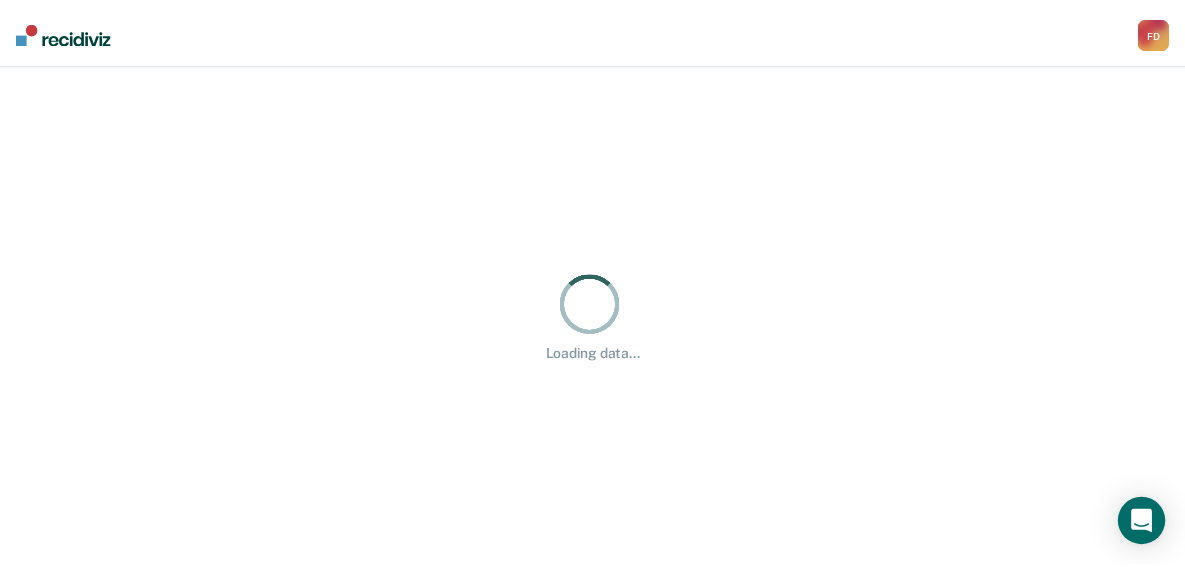 scroll, scrollTop: 0, scrollLeft: 0, axis: both 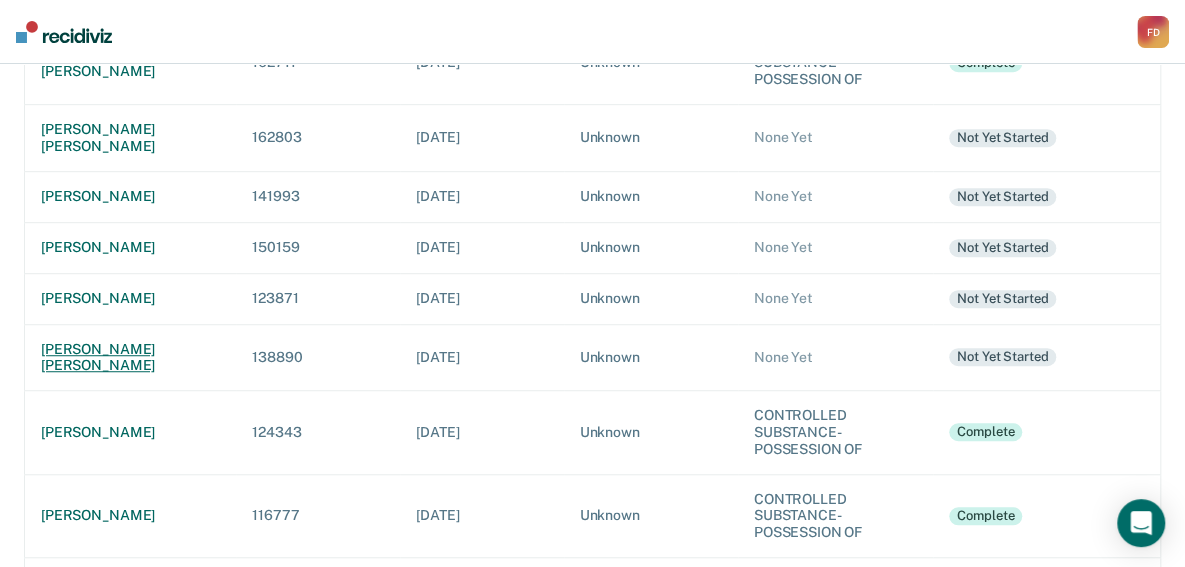 click on "[PERSON_NAME] [PERSON_NAME]" at bounding box center [130, 358] 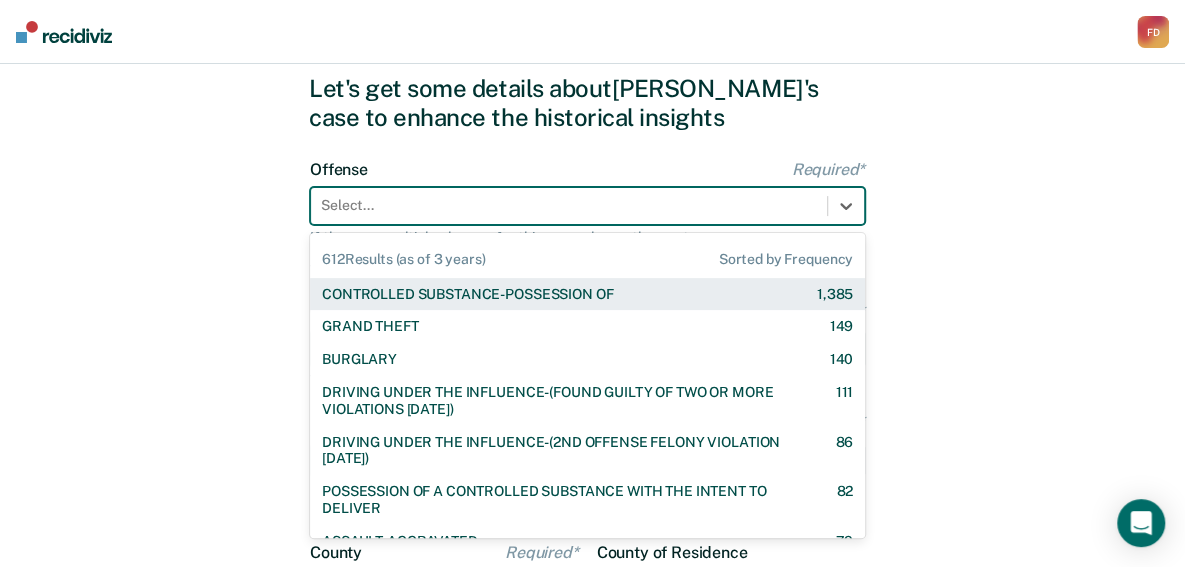 click on "612 results available. Use Up and Down to choose options, press Enter to select the currently focused option, press Escape to exit the menu, press Tab to select the option and exit the menu. Select... 612  Results (as of 3 years) Sorted by Frequency CONTROLLED SUBSTANCE-POSSESSION OF 1,385 GRAND THEFT 149 BURGLARY 140 DRIVING UNDER THE INFLUENCE-(FOUND GUILTY OF TWO OR MORE VIOLATIONS [DATE]) 111 DRIVING UNDER THE INFLUENCE-(2ND OFFENSE FELONY VIOLATION [DATE]) 86 POSSESSION OF A CONTROLLED SUBSTANCE WITH THE INTENT TO DELIVER 82 ASSAULT-AGGRAVATED 79 WEAPON-UNLAWFUL POSSESSION BY CONVICTED FELON 63 BATTERY-DOMESTIC VIOLENCE WITH TRAUMATIC INJURY 59 DRIVING UNDER THE INFLUENCE I18-8004 {M} 57 ELUDING A POLICE OFFICER IN A MOTOR VEHICLE 54 DRIVING UNDER THE INFLUENCE-(THIRD OR SUBSEQUENT OFFENSE) 35 FORGERY 31 PROPERTY-MALICIOUS INJURY TO PROPERTY 30 ASSAULT-DOMESTIC VIOLENCE I18-918(3)(A) {M} 28 CHILDREN-INJURY TO CHILD [DEMOGRAPHIC_DATA] 25 24 23 DOMESTIC BATTERY OR ASSAULT -IN THE PRESENCE OF A CHILD [DEMOGRAPHIC_DATA] 9" at bounding box center (587, 206) 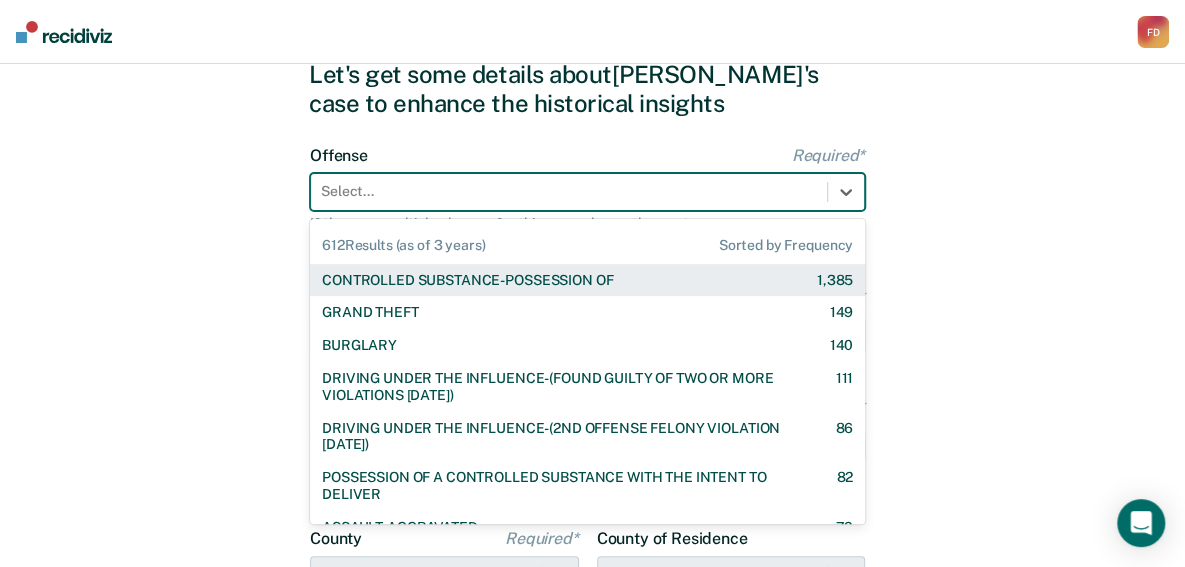 scroll, scrollTop: 76, scrollLeft: 0, axis: vertical 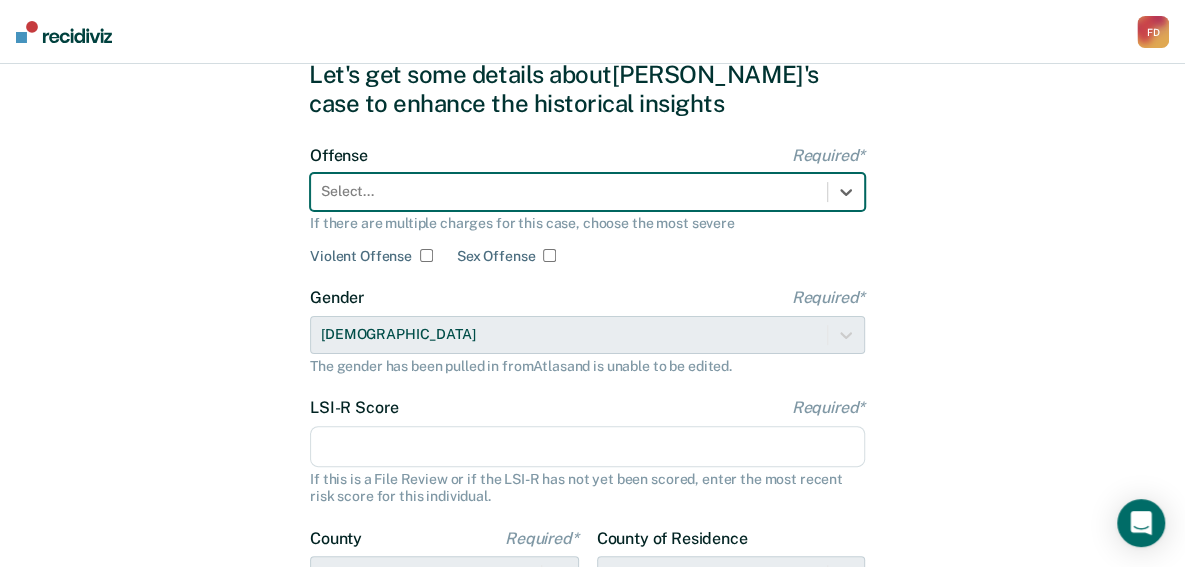 click at bounding box center (569, 191) 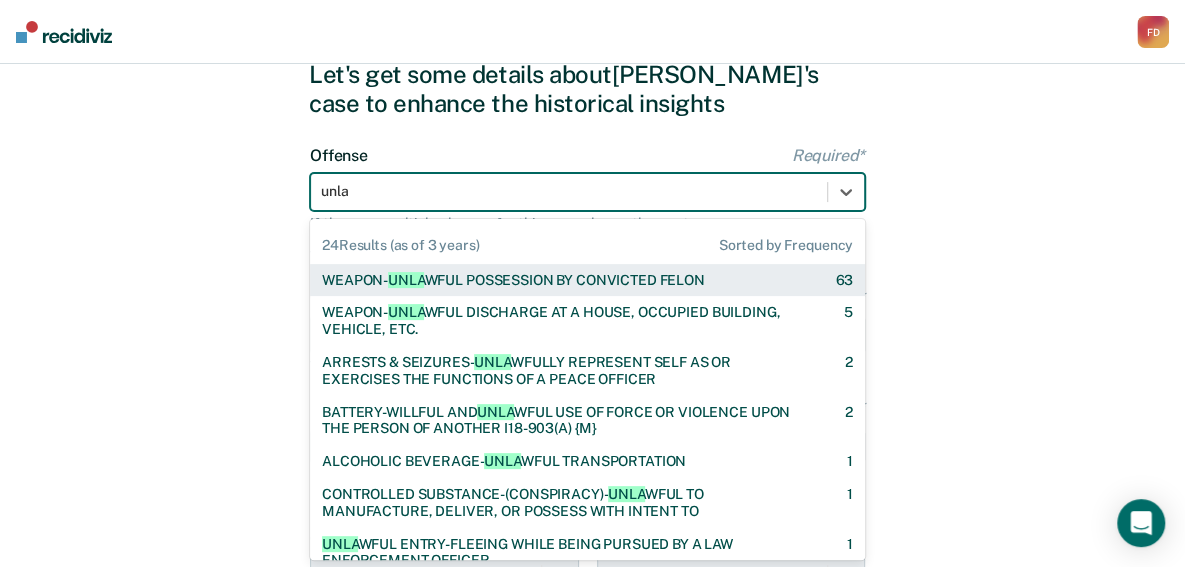 type on "unlaw" 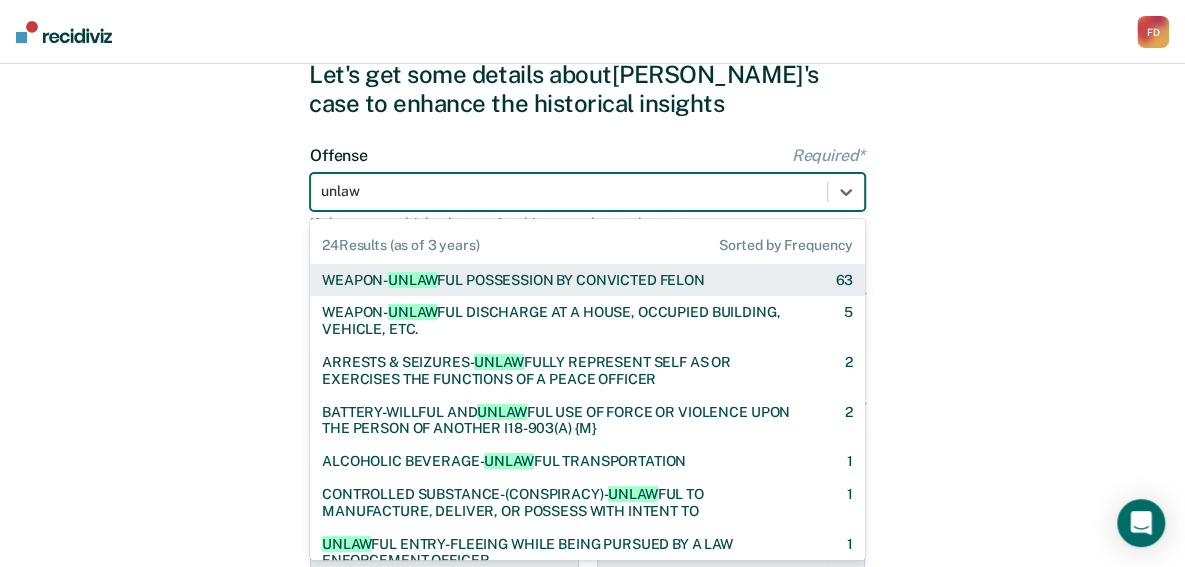 click on "WEAPON- UNLAW FUL POSSESSION BY CONVICTED [PERSON_NAME]" at bounding box center (513, 280) 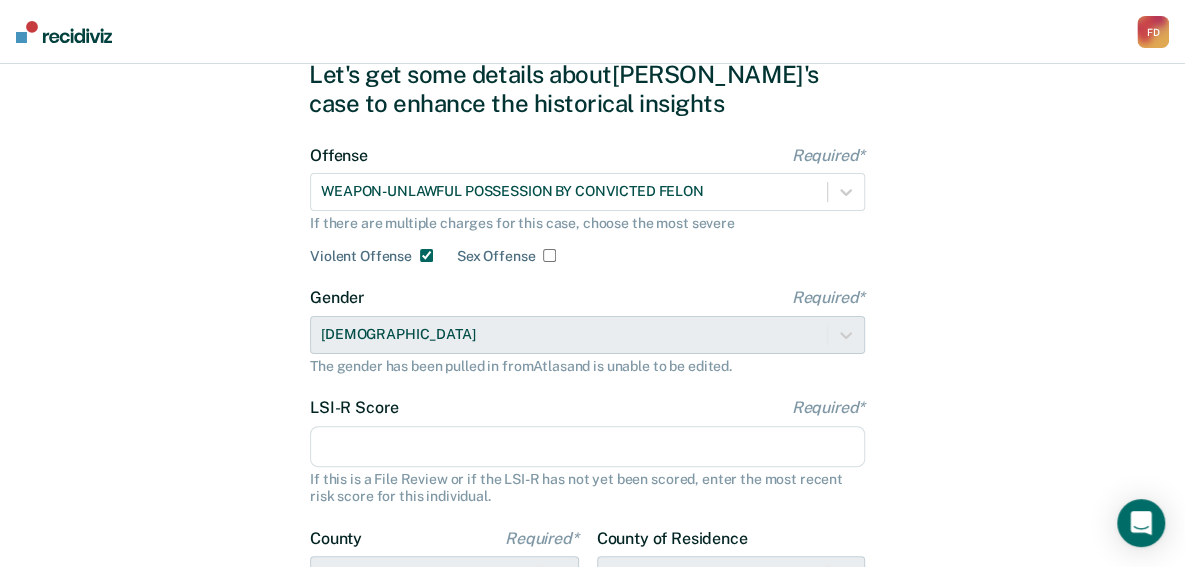 click on "LSI-R Score  Required*" at bounding box center [587, 447] 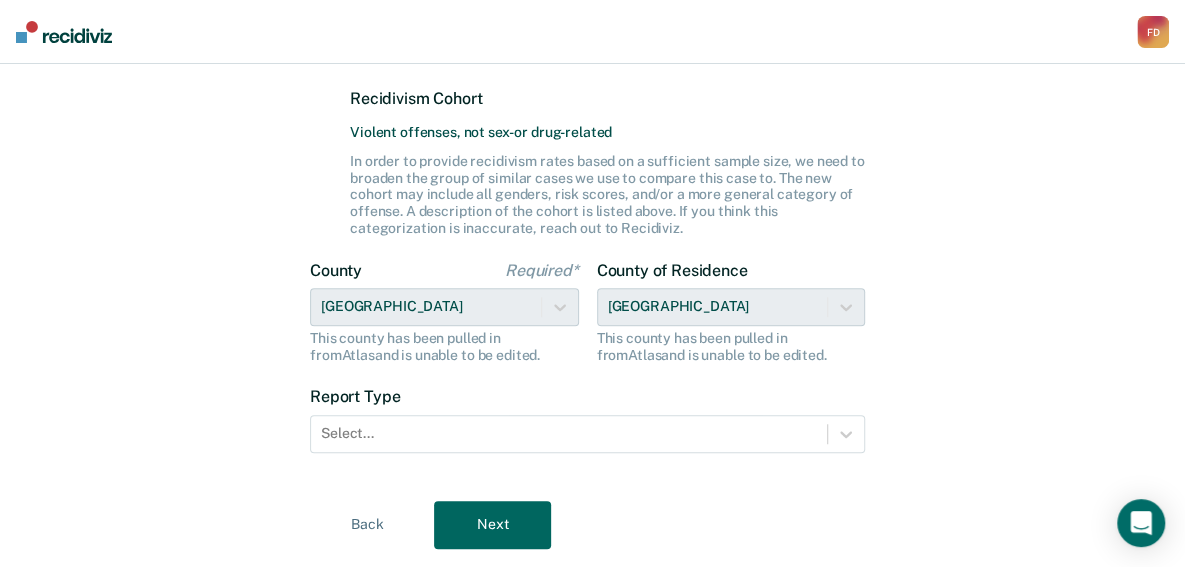 scroll, scrollTop: 530, scrollLeft: 0, axis: vertical 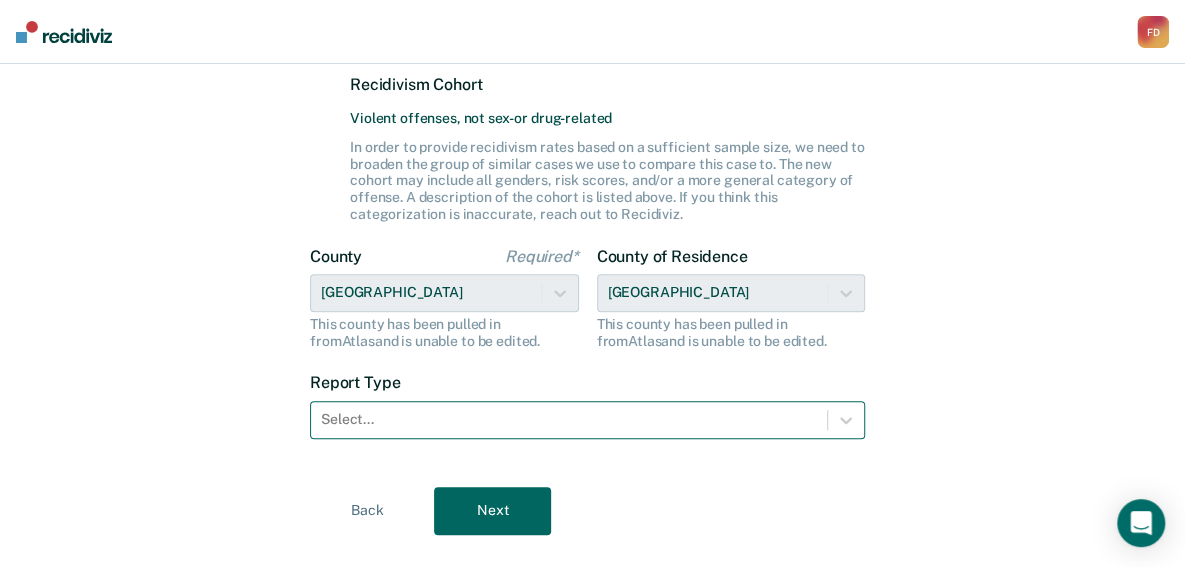 type on "27" 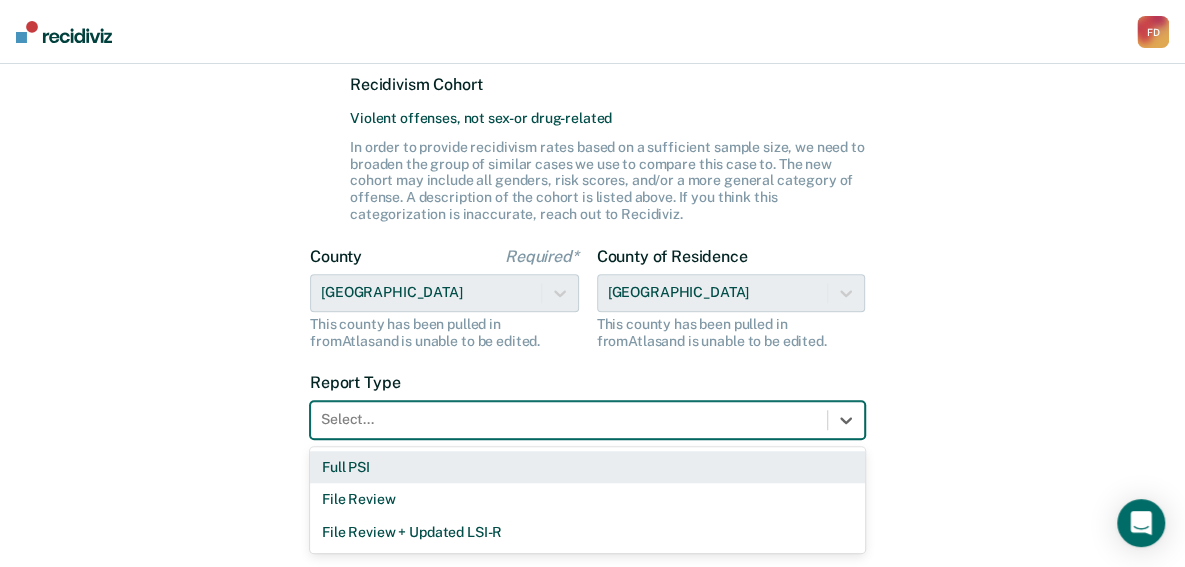 click at bounding box center [569, 419] 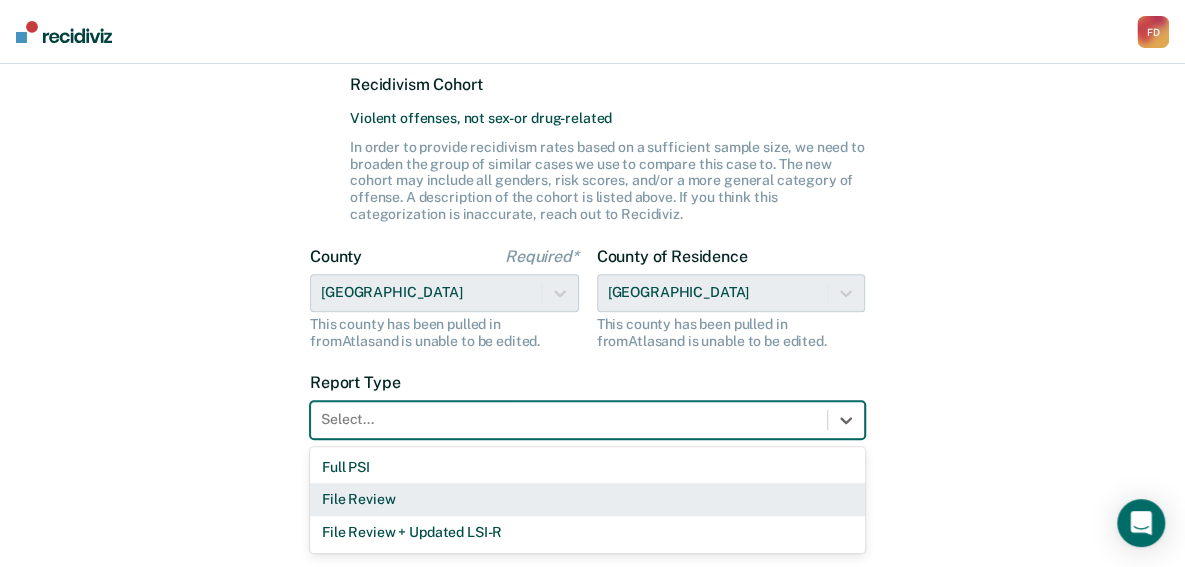 click on "File Review" at bounding box center (587, 499) 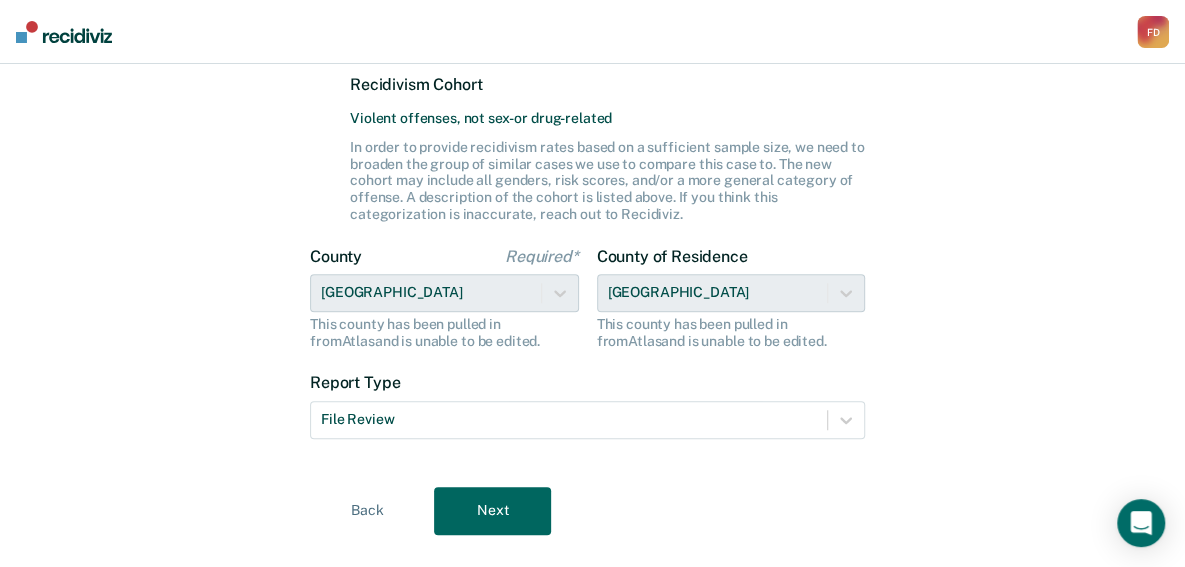 click on "Next" at bounding box center (492, 511) 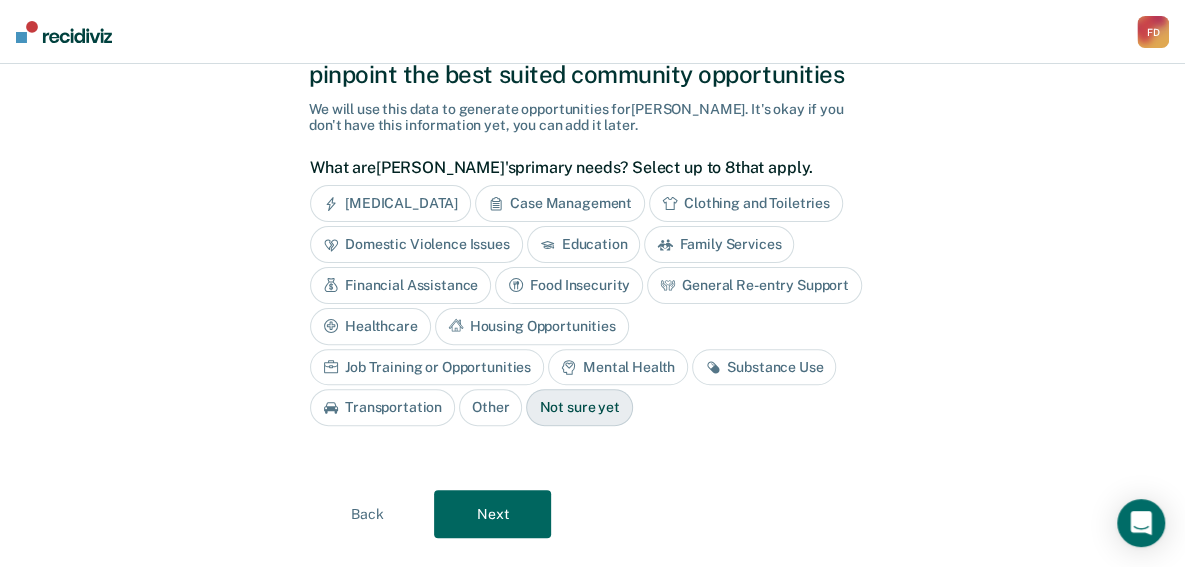 click on "Substance Use" at bounding box center (764, 367) 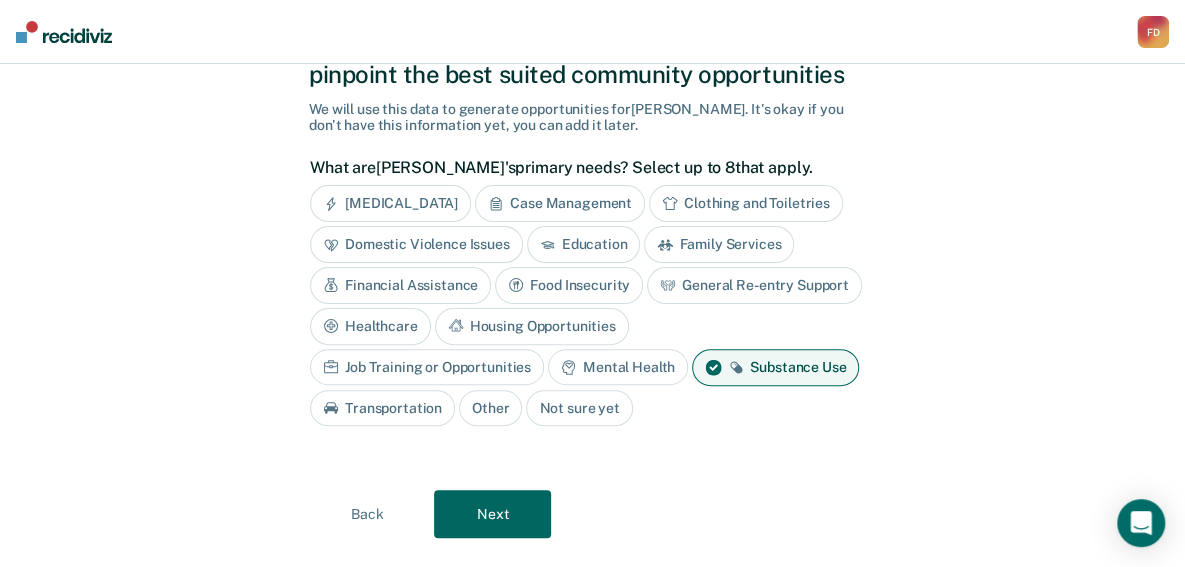 click on "Mental Health" at bounding box center (618, 367) 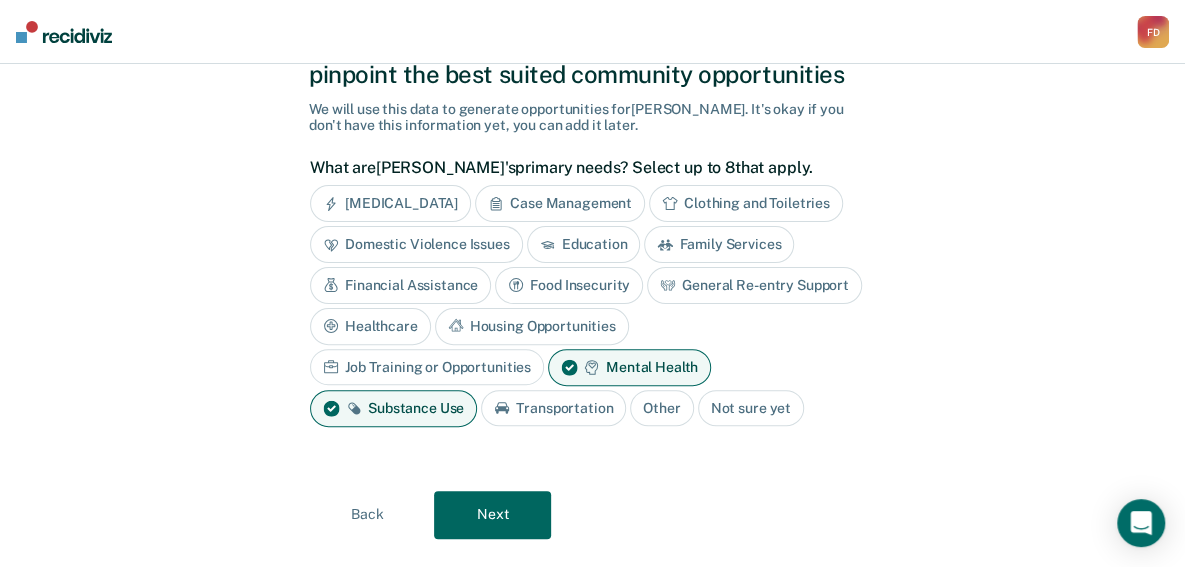 click on "Housing Opportunities" at bounding box center (532, 326) 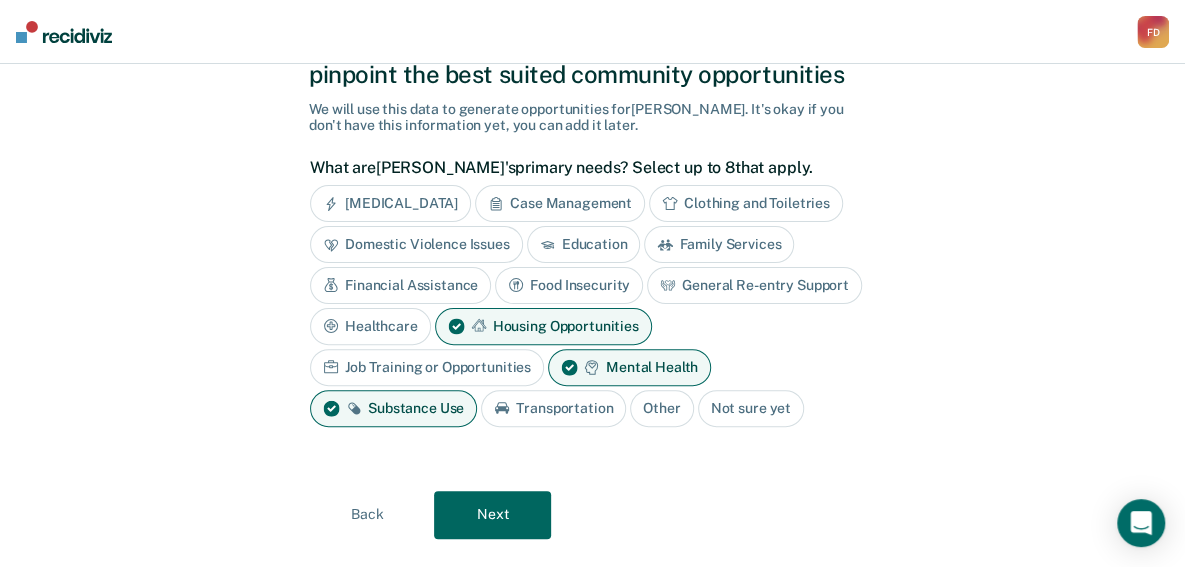click on "Financial Assistance" at bounding box center [400, 285] 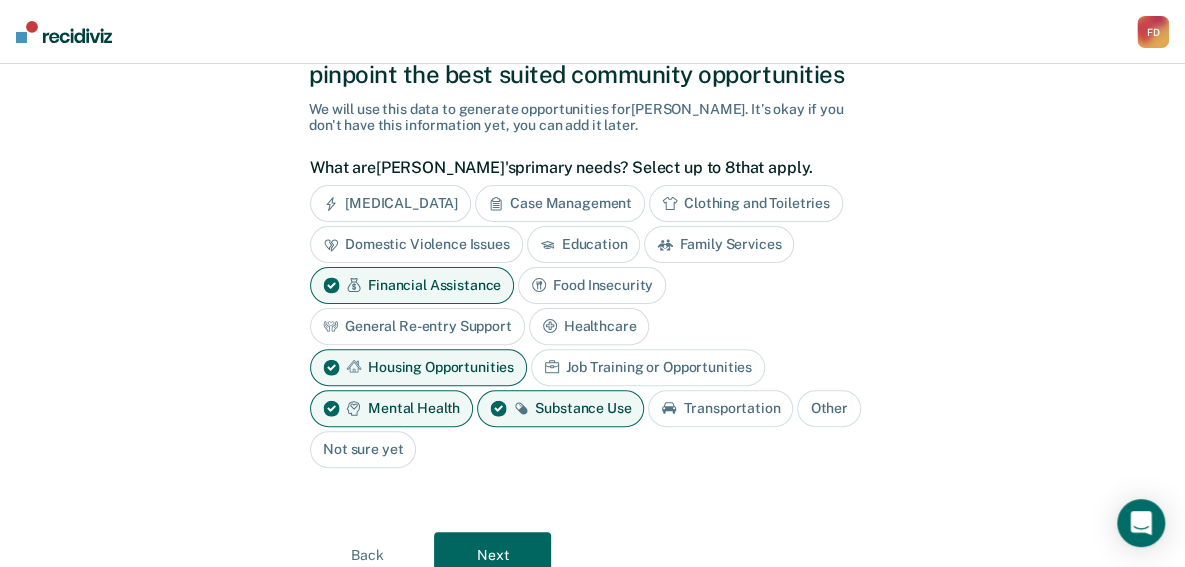 click on "Job Training or Opportunities" at bounding box center [648, 367] 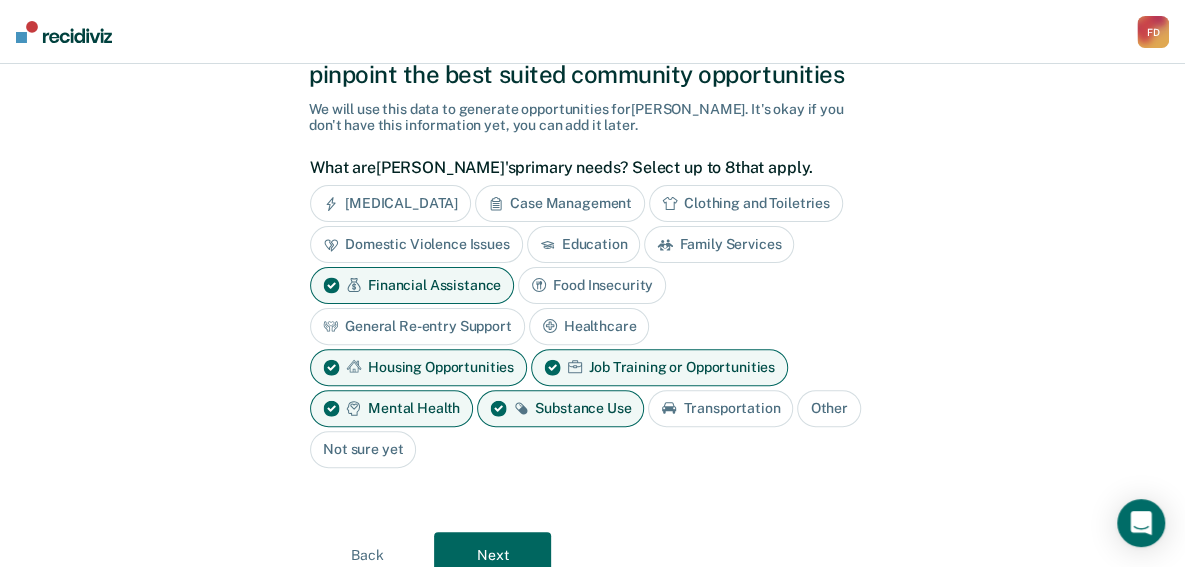 click on "Next" at bounding box center [492, 556] 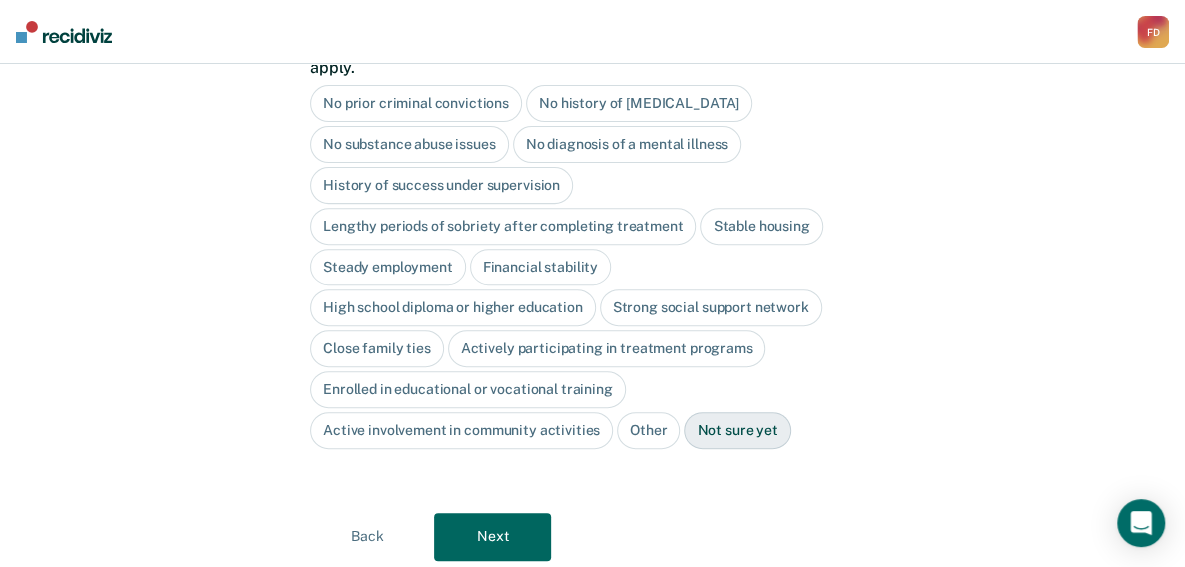 click on "Steady employment" at bounding box center (388, 267) 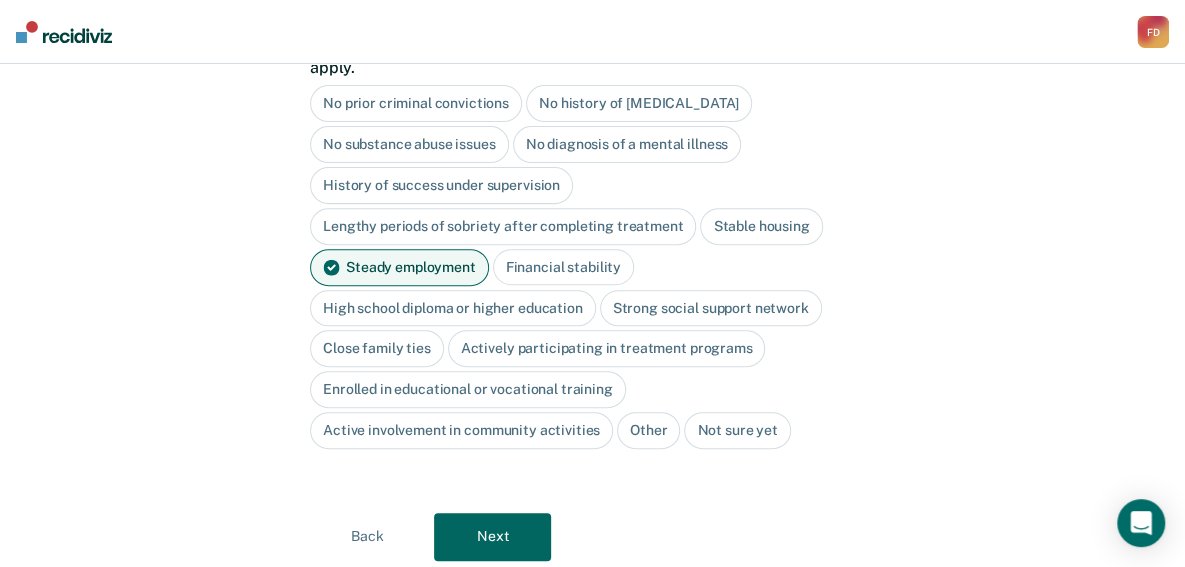 click on "Close family ties" at bounding box center [377, 348] 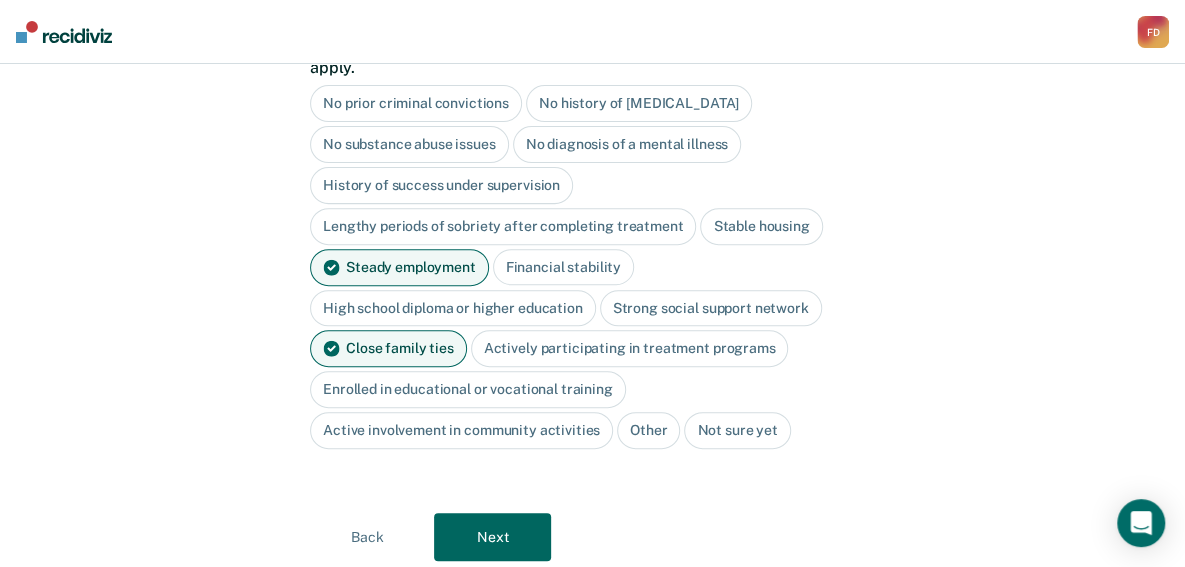 click on "Next" at bounding box center (492, 537) 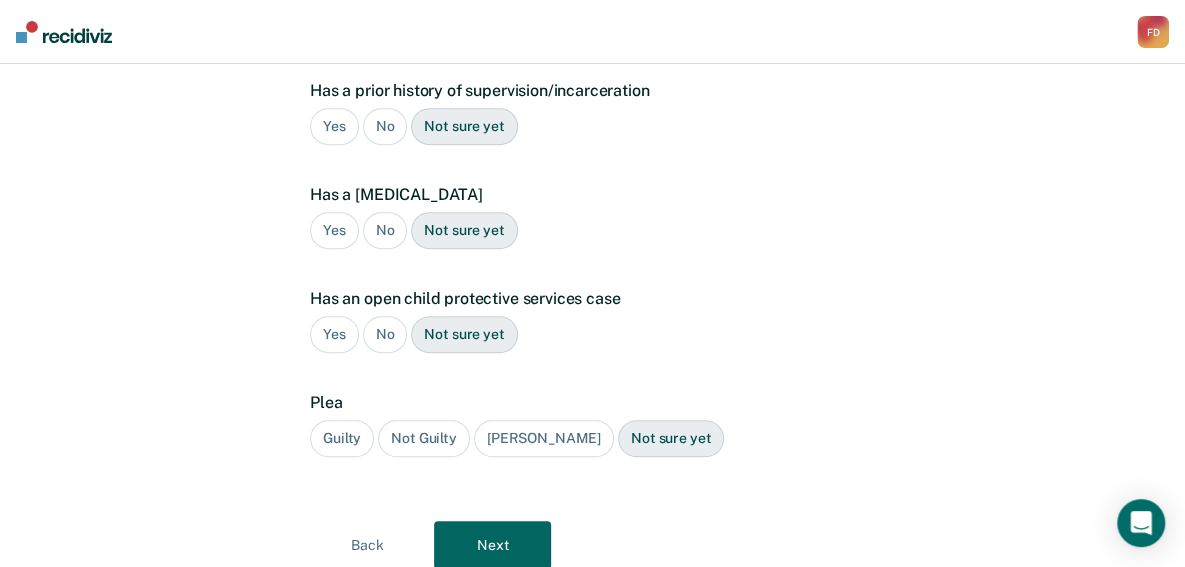 scroll, scrollTop: 12, scrollLeft: 0, axis: vertical 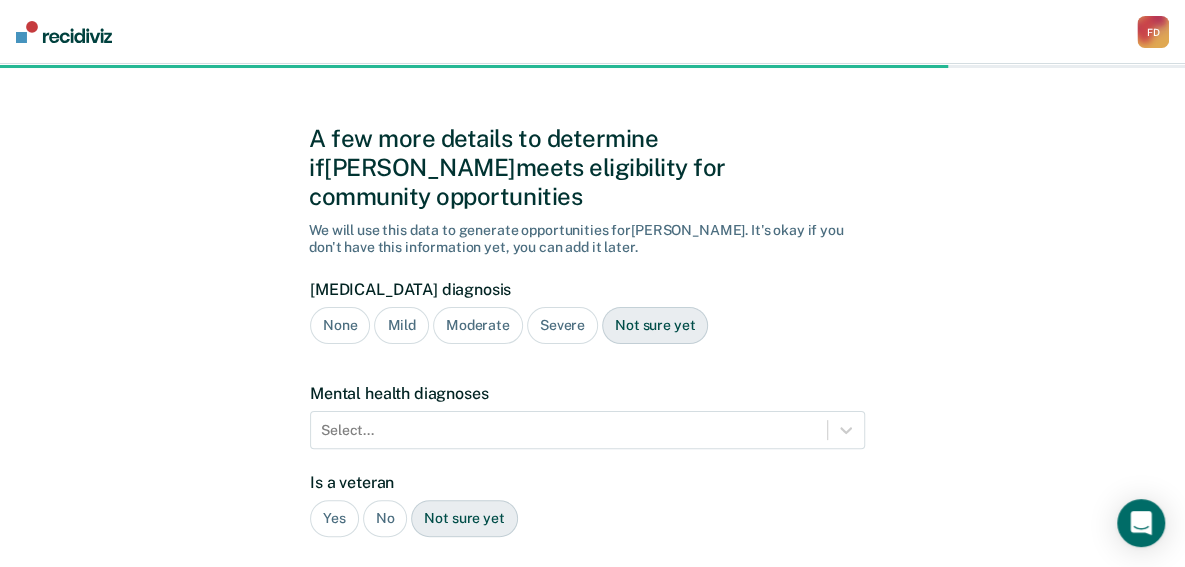 click on "Mild" at bounding box center (401, 325) 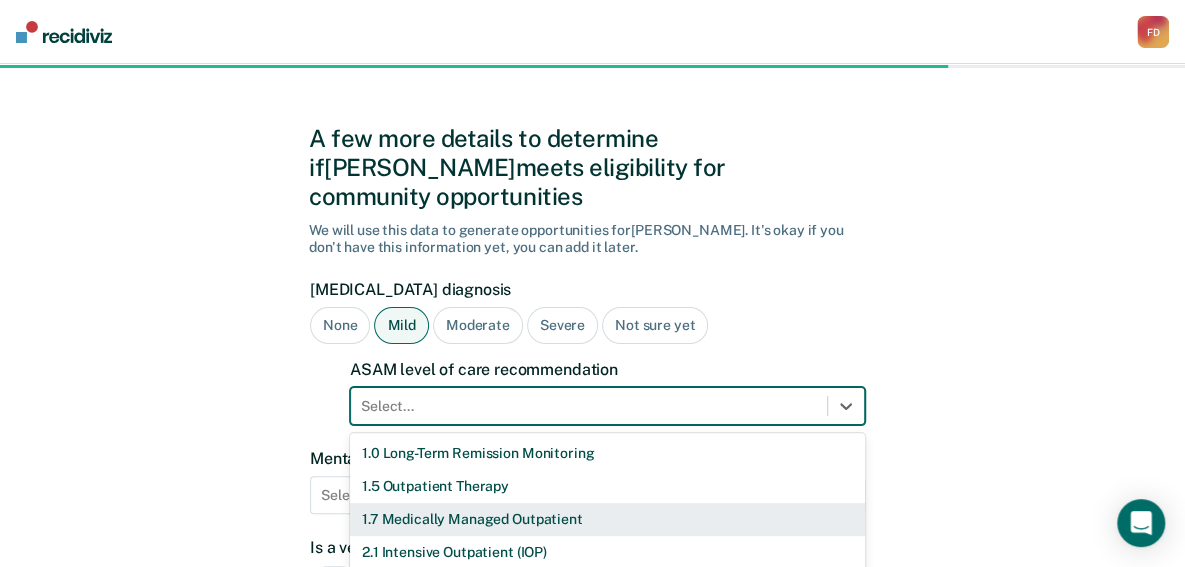 scroll, scrollTop: 156, scrollLeft: 0, axis: vertical 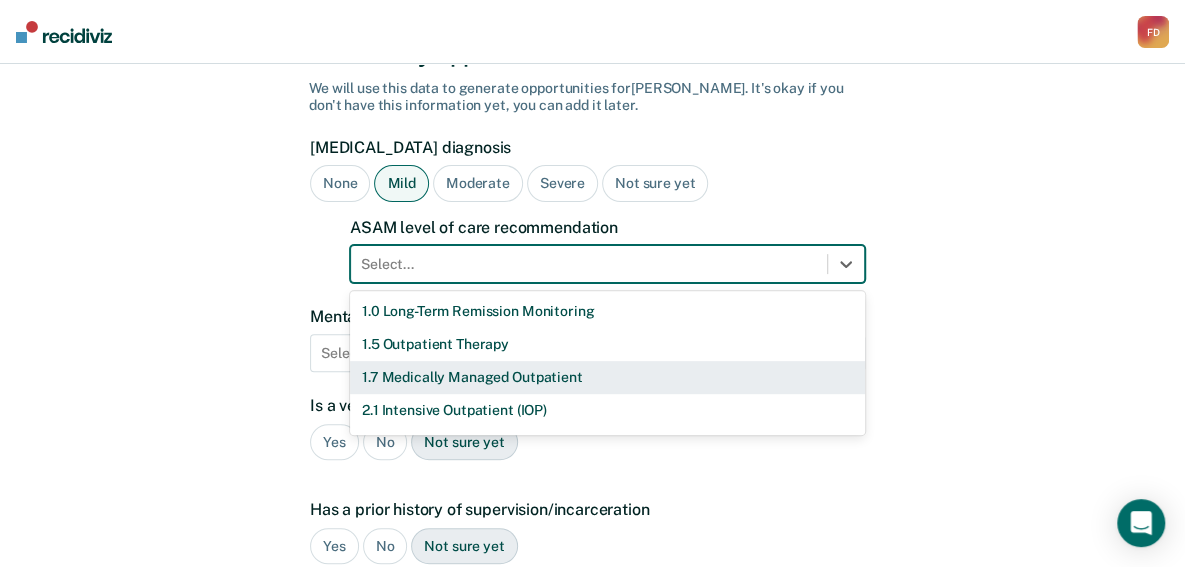 click on "11 results available. Use Up and Down to choose options, press Enter to select the currently focused option, press Escape to exit the menu, press Tab to select the option and exit the menu. Select... 1.0 Long-Term Remission Monitoring 1.5 Outpatient Therapy 1.7 Medically Managed Outpatient 2.1 Intensive Outpatient (IOP) 2.5 High-Intensity Outpatient (HIOP) 2.7 Medically Managed Intensive Outpatient 3.1 Clinically Managed Low-Intensity Residential 3.5 Clinically Managed High-Intensity Residential 3.7 Medically Managed Residential 4.0 Medically Managed Inpatient None" at bounding box center [607, 264] 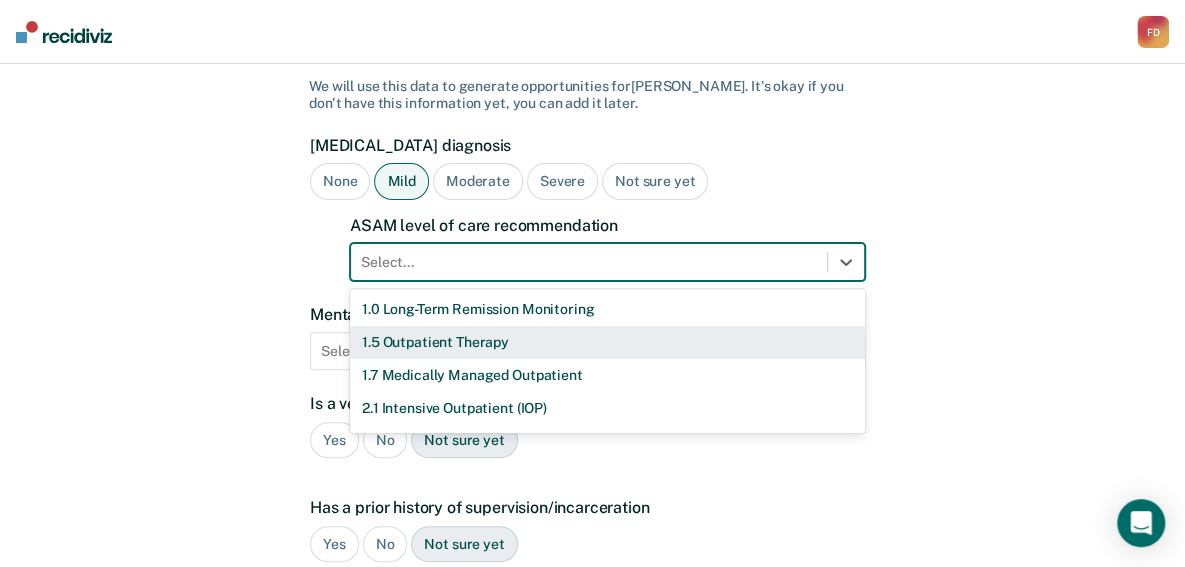 click on "1.5 Outpatient Therapy" at bounding box center (607, 342) 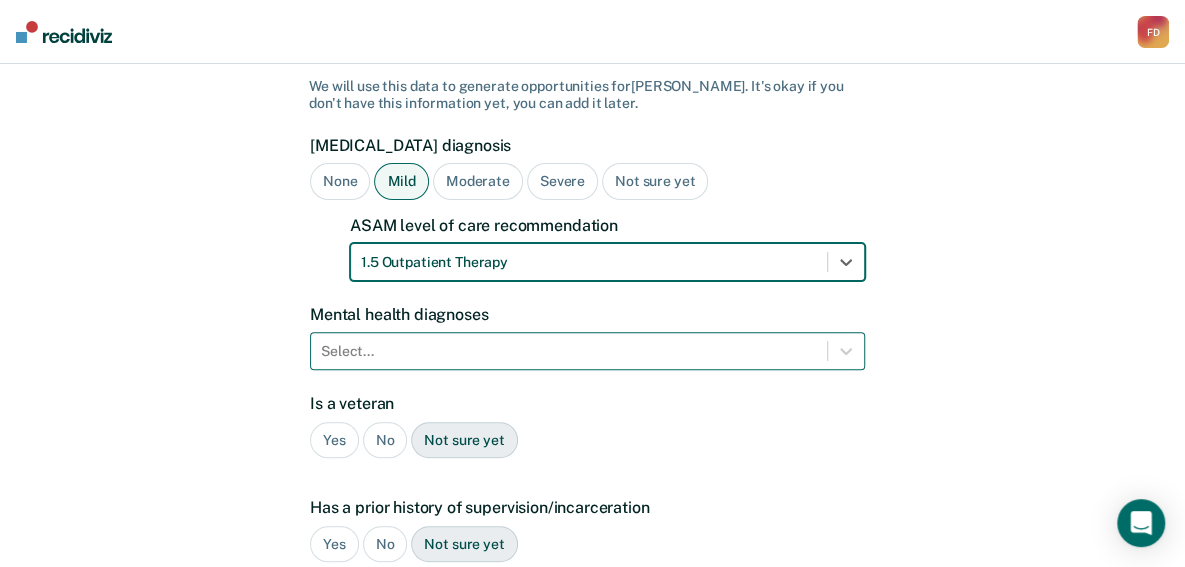 scroll, scrollTop: 246, scrollLeft: 0, axis: vertical 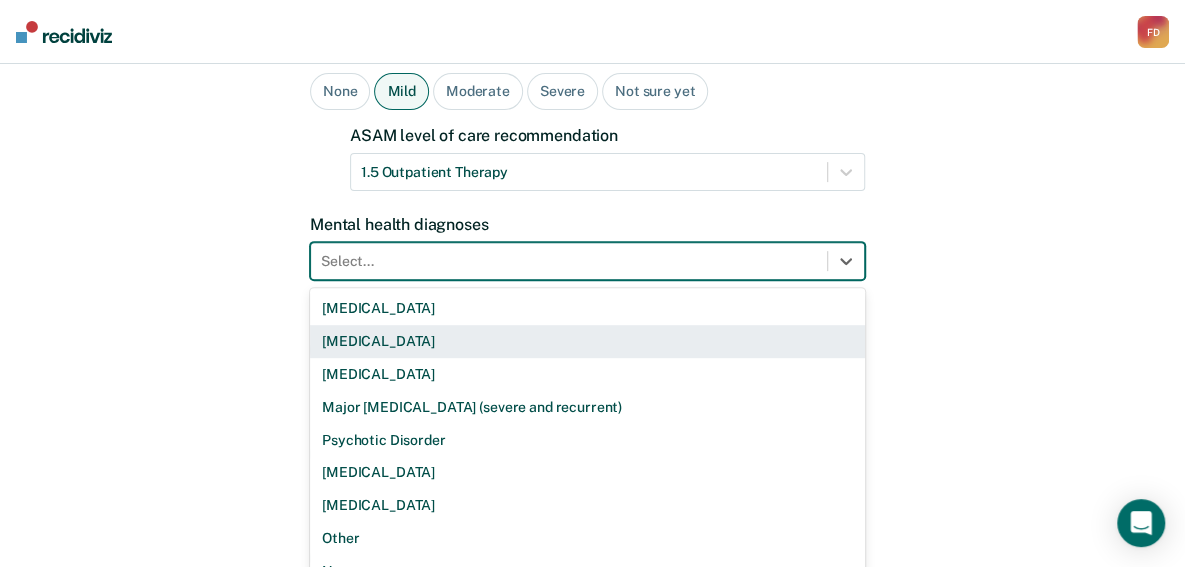 click on "9 results available. Use Up and Down to choose options, press Enter to select the currently focused option, press Escape to exit the menu, press Tab to select the option and exit the menu. Select... [MEDICAL_DATA] [MEDICAL_DATA] [MEDICAL_DATA] Major [MEDICAL_DATA] (severe and recurrent) Psychotic Disorder [MEDICAL_DATA] [MEDICAL_DATA] Other None" at bounding box center [587, 261] 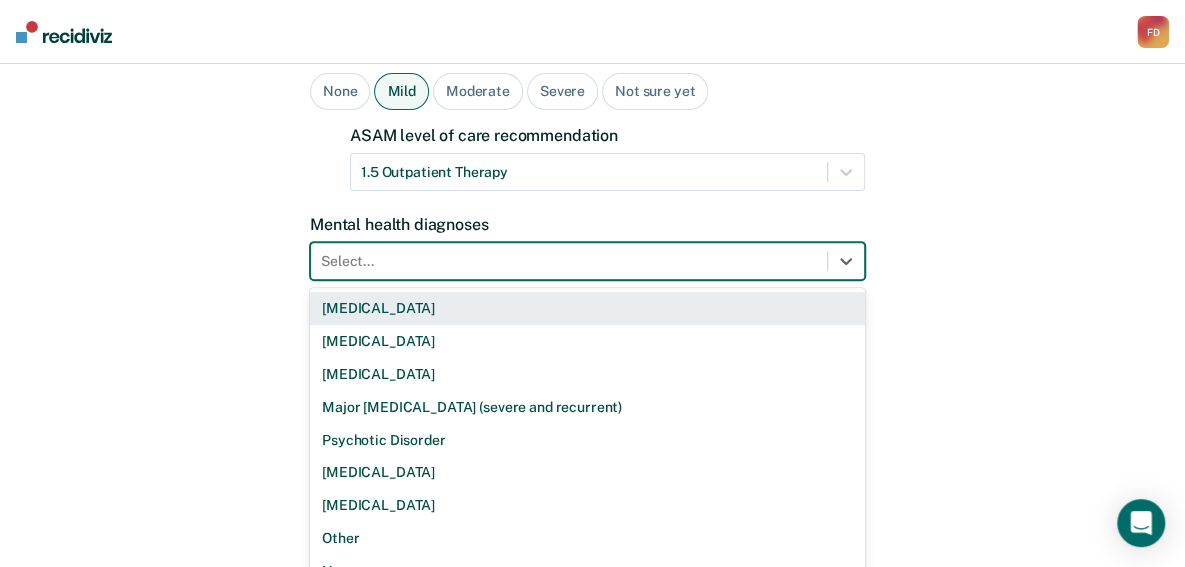 click on "[MEDICAL_DATA]" at bounding box center [587, 308] 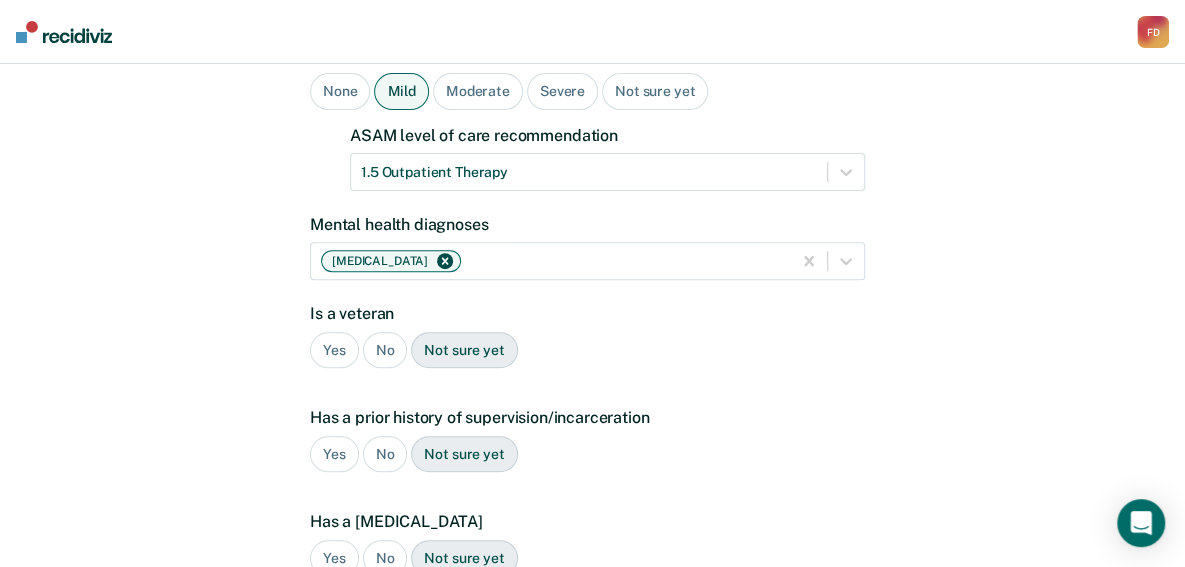 click on "No" at bounding box center [385, 350] 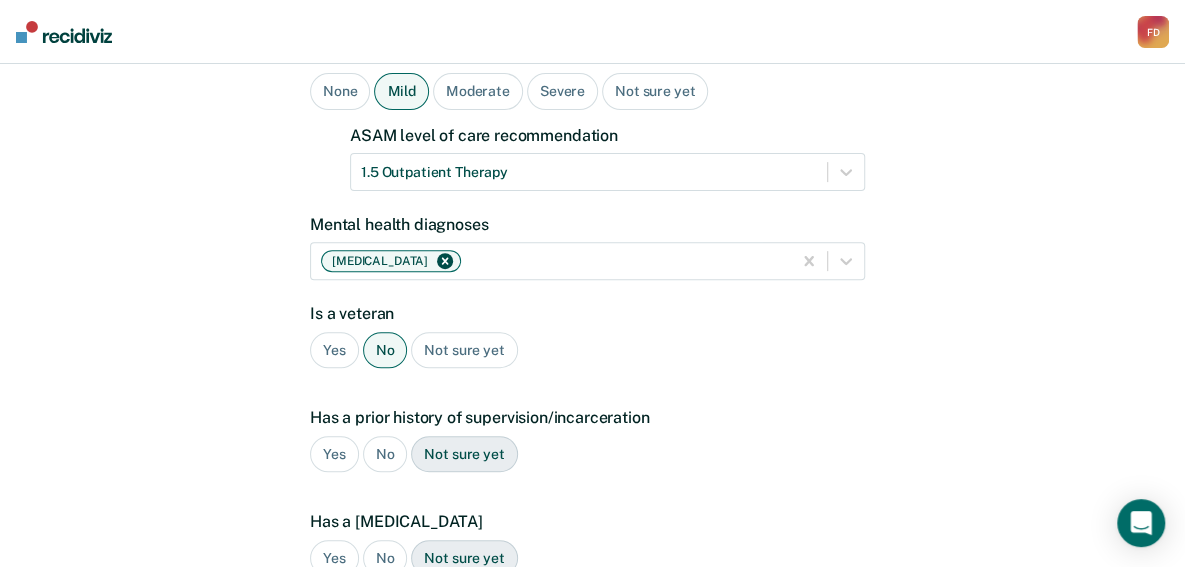 click on "Yes" at bounding box center (334, 454) 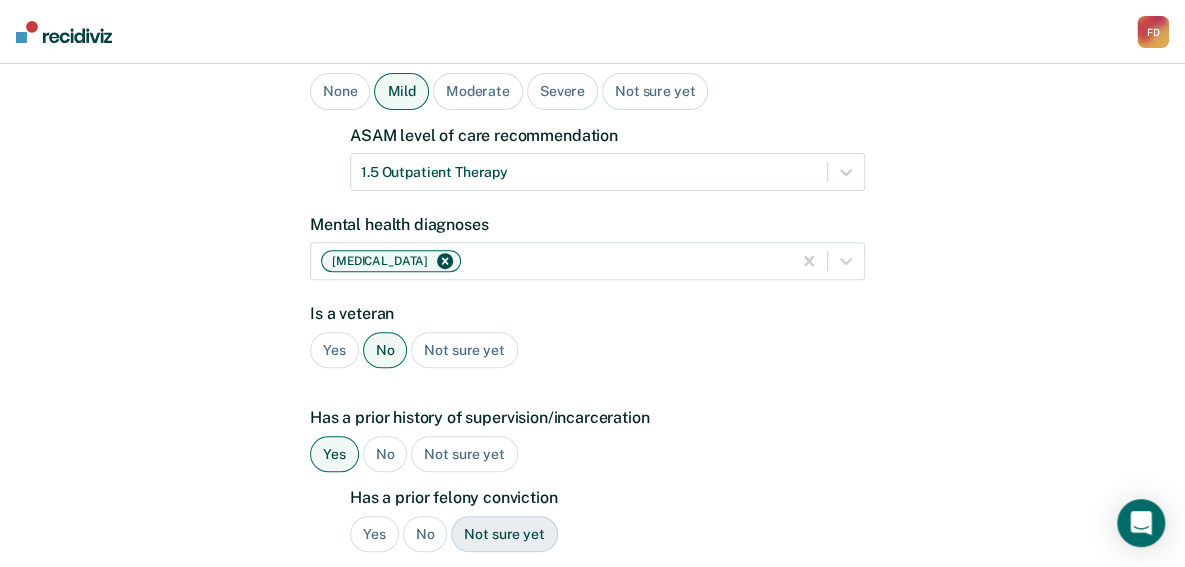click on "Yes" at bounding box center (374, 534) 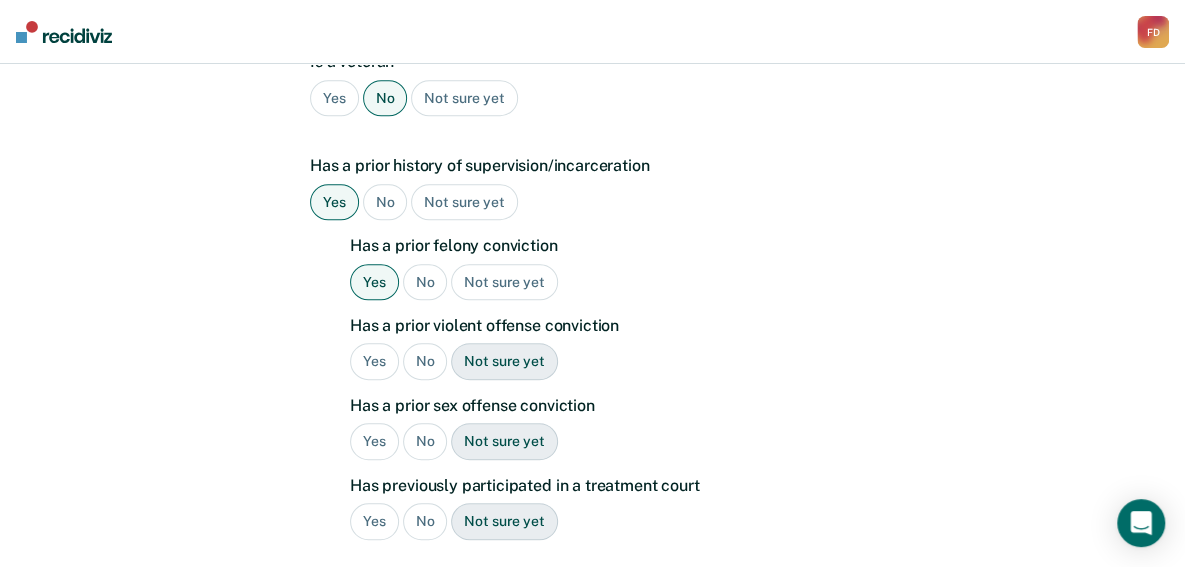 scroll, scrollTop: 592, scrollLeft: 0, axis: vertical 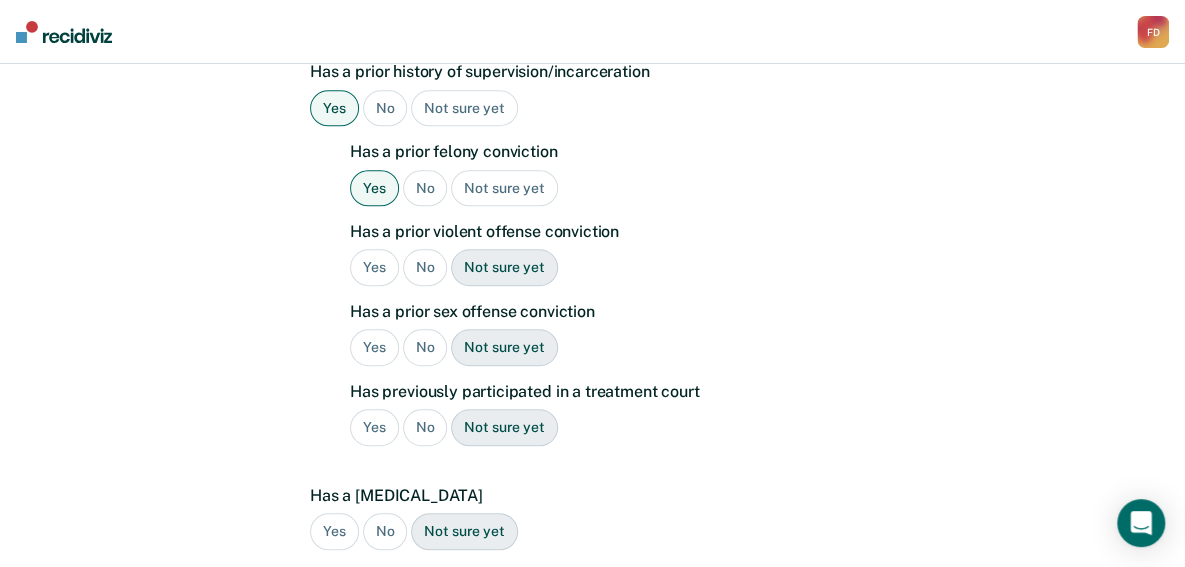 click on "Yes" at bounding box center (374, 267) 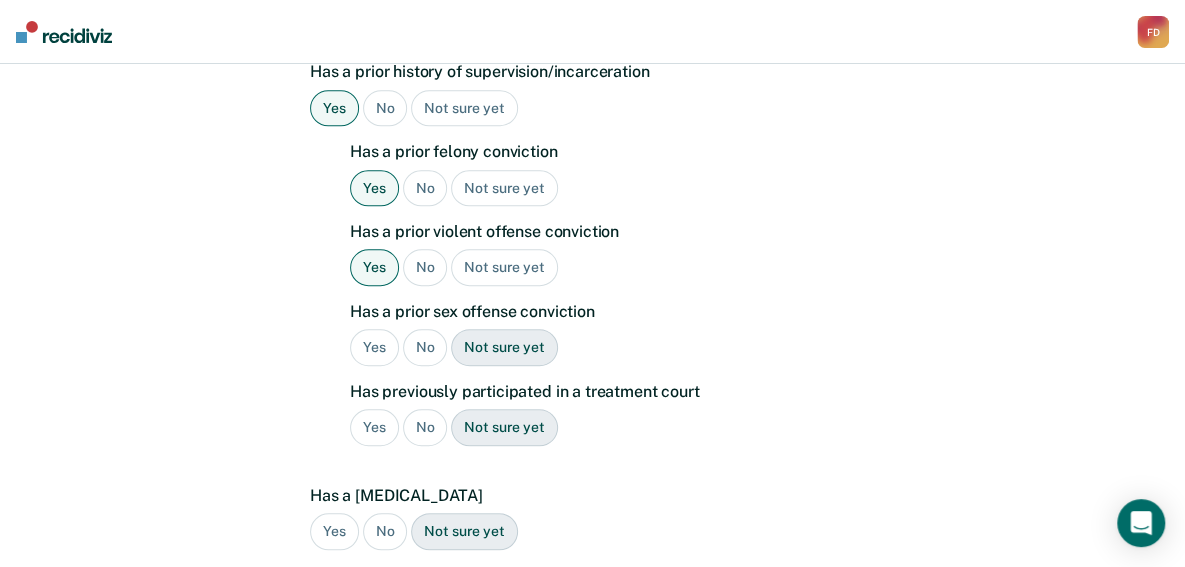 click on "No" at bounding box center [425, 347] 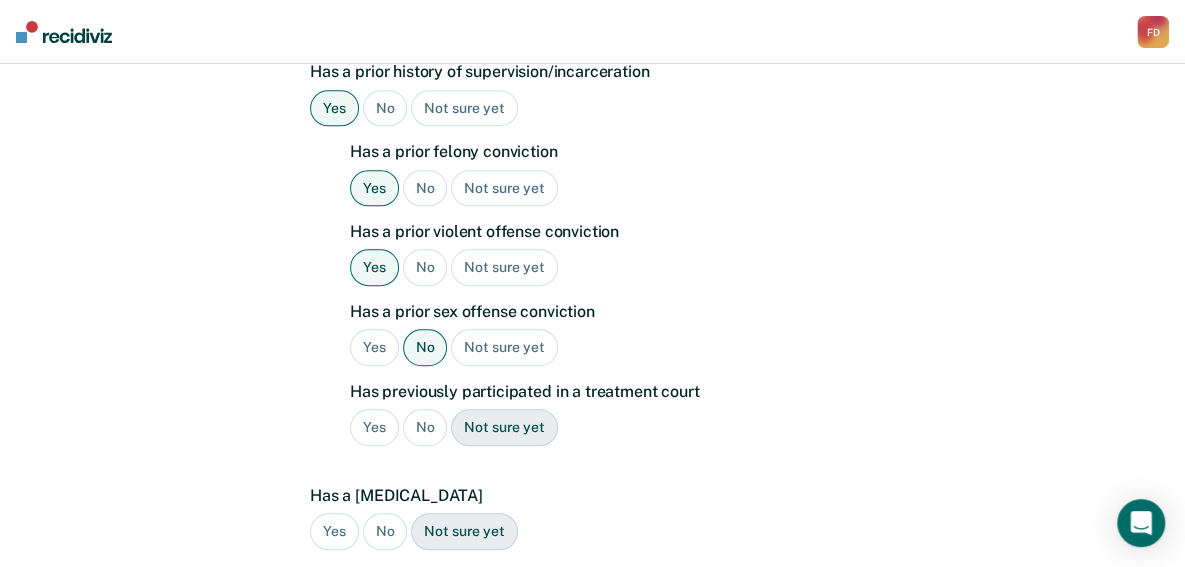click on "No" at bounding box center (425, 427) 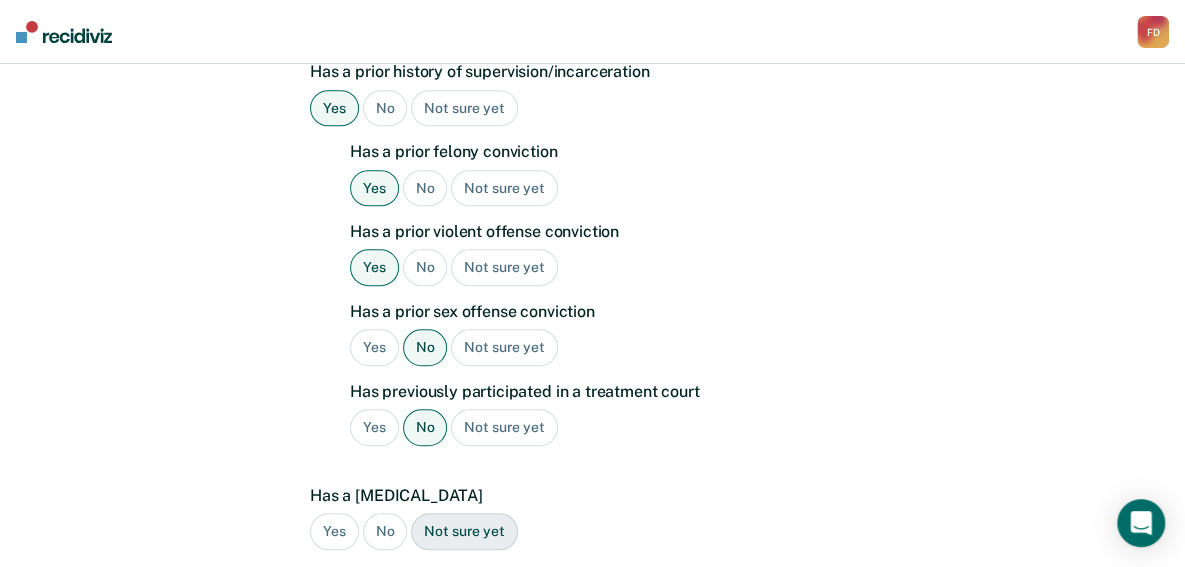 click on "No" at bounding box center [385, 531] 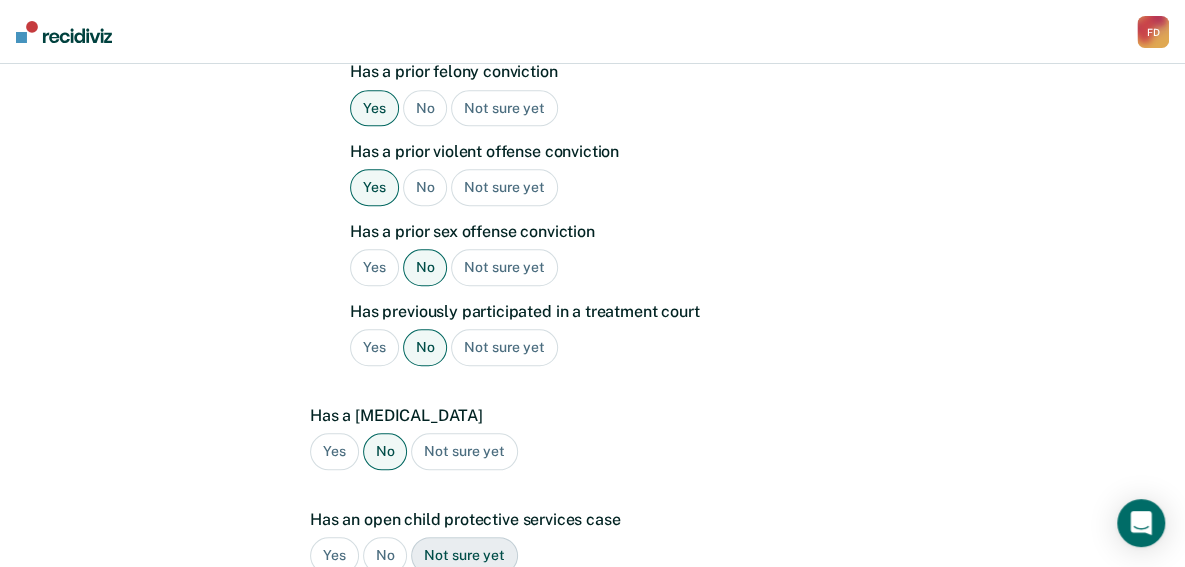 scroll, scrollTop: 712, scrollLeft: 0, axis: vertical 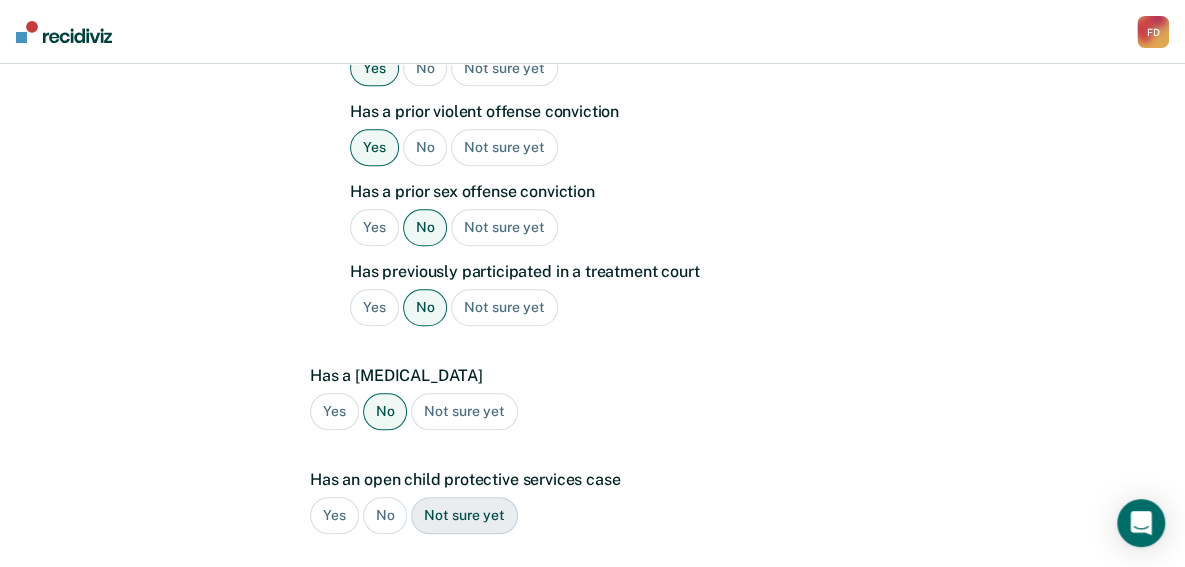 click on "No" at bounding box center (385, 515) 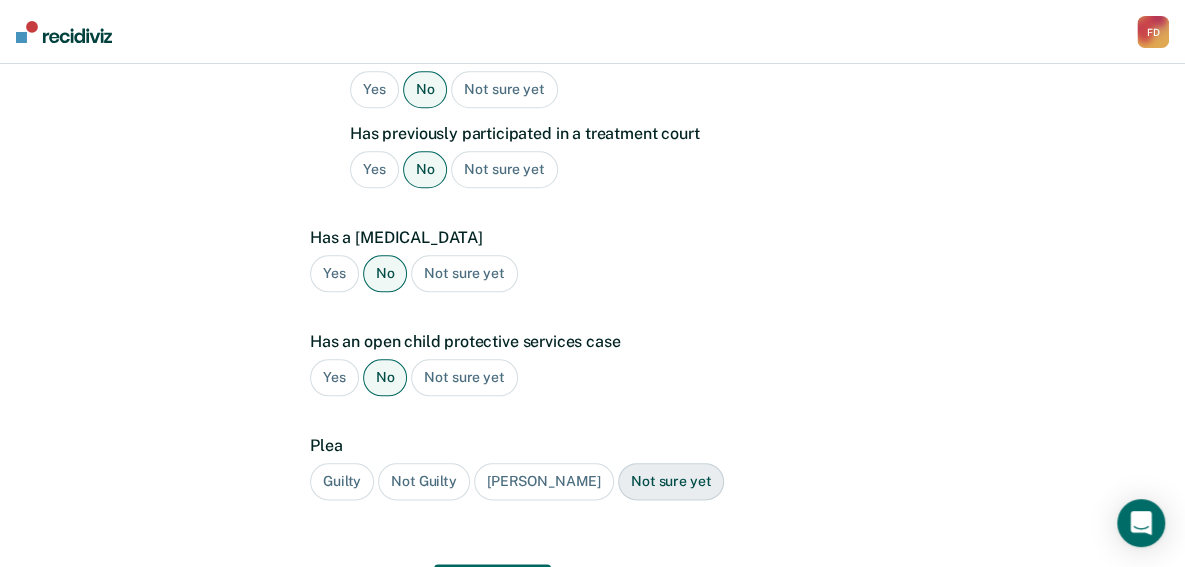 scroll, scrollTop: 872, scrollLeft: 0, axis: vertical 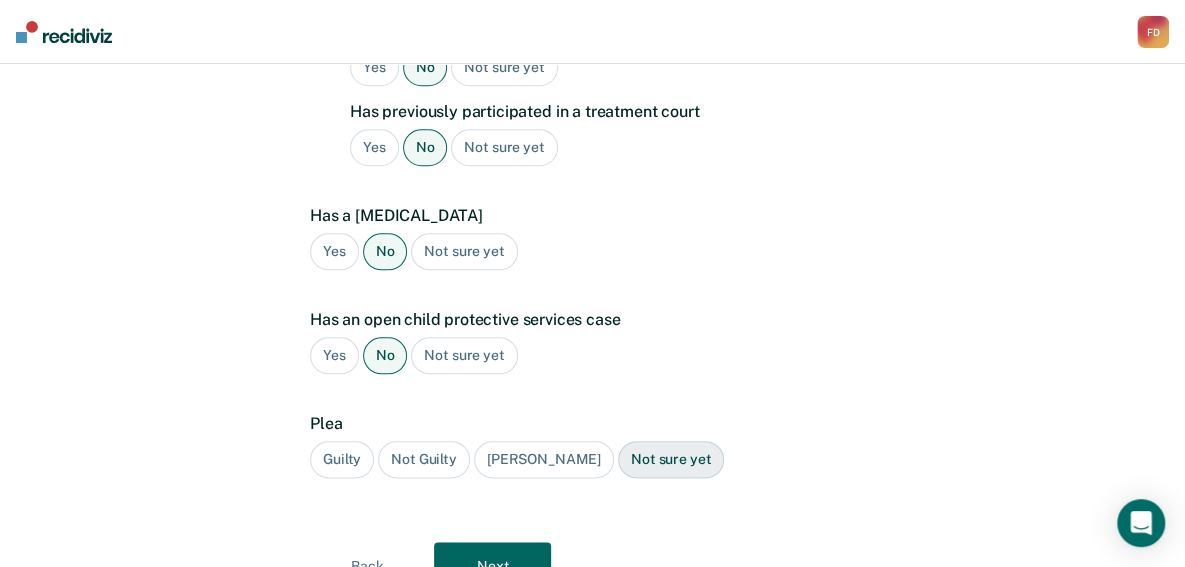 click on "Guilty" at bounding box center (342, 459) 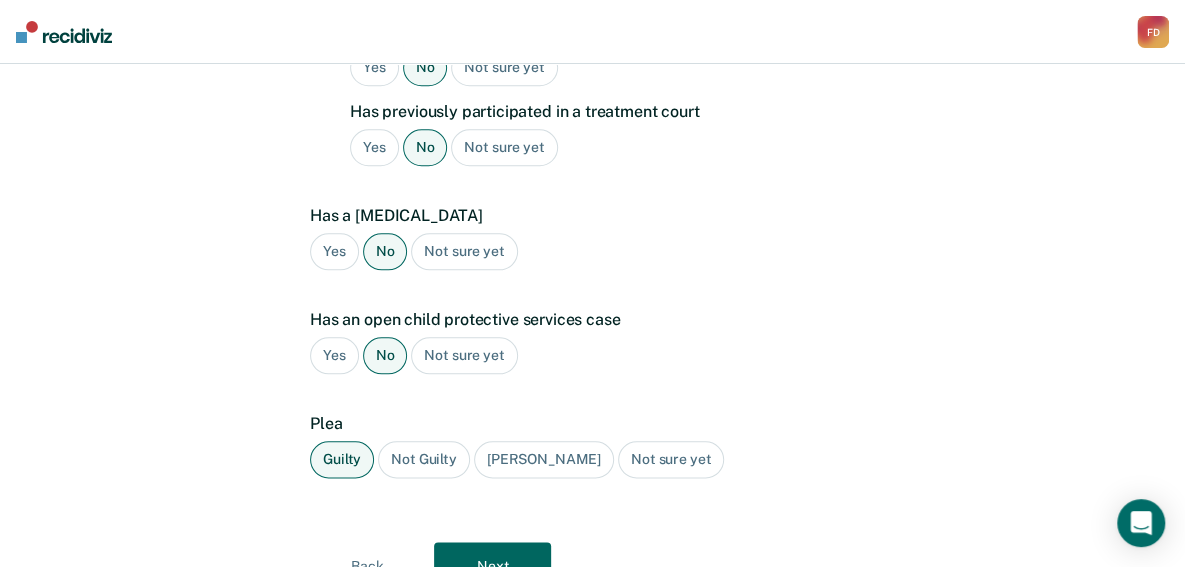 click on "Next" at bounding box center (492, 566) 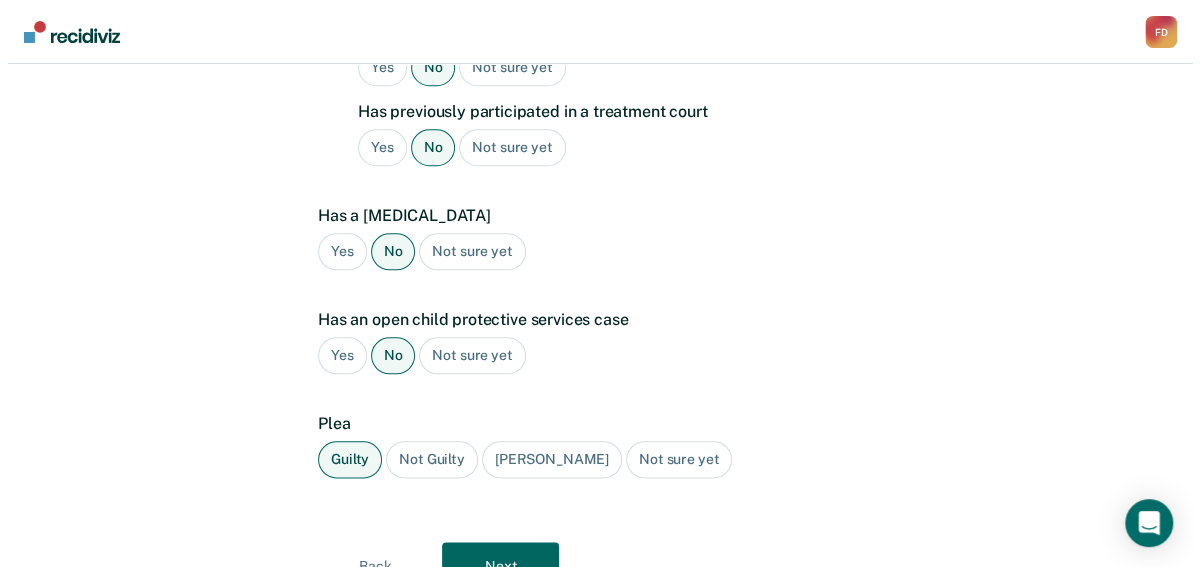 scroll, scrollTop: 0, scrollLeft: 0, axis: both 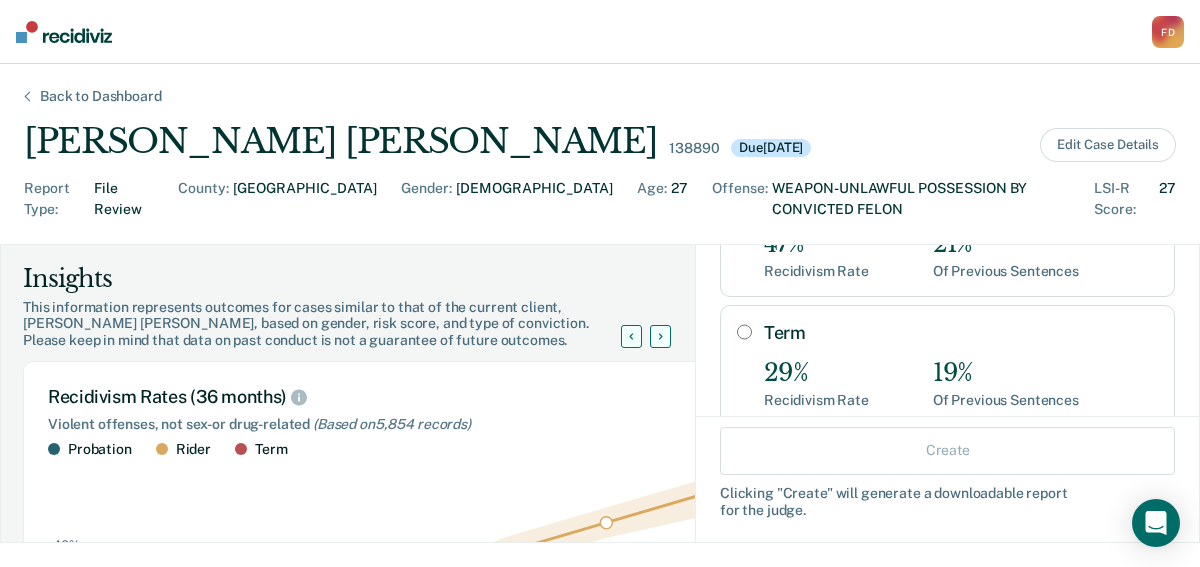 click on "Term" at bounding box center (744, 332) 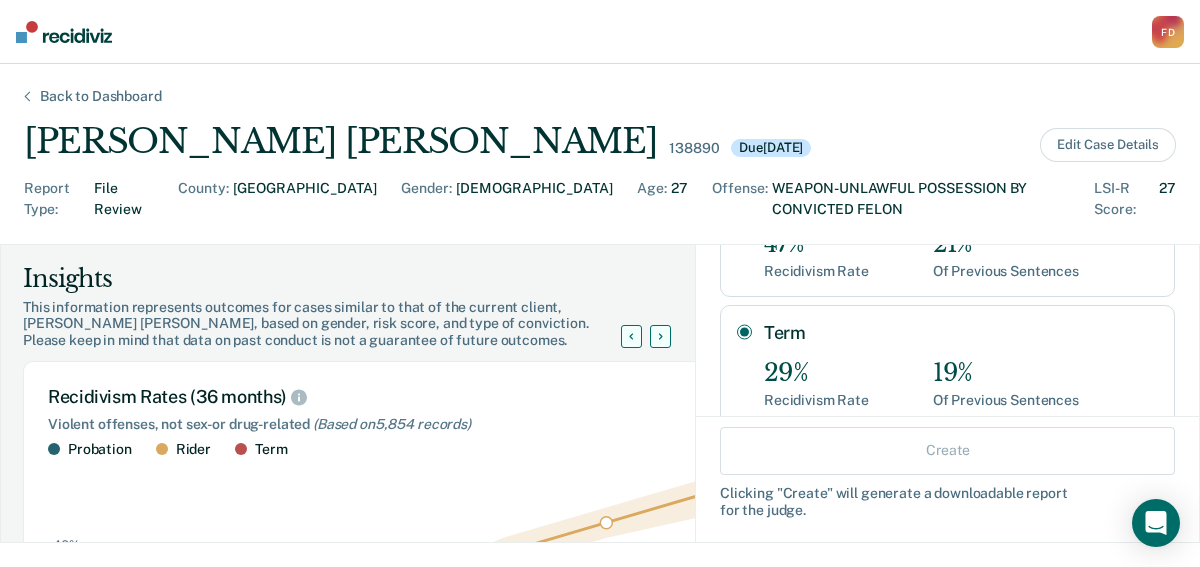 radio on "true" 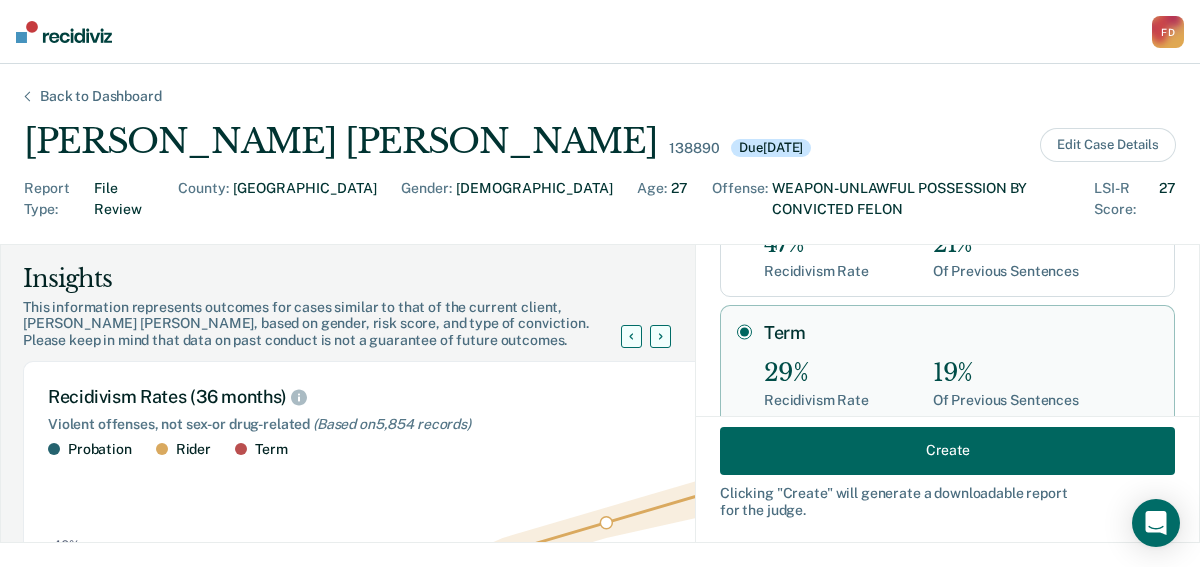 click on "Create" at bounding box center (947, 450) 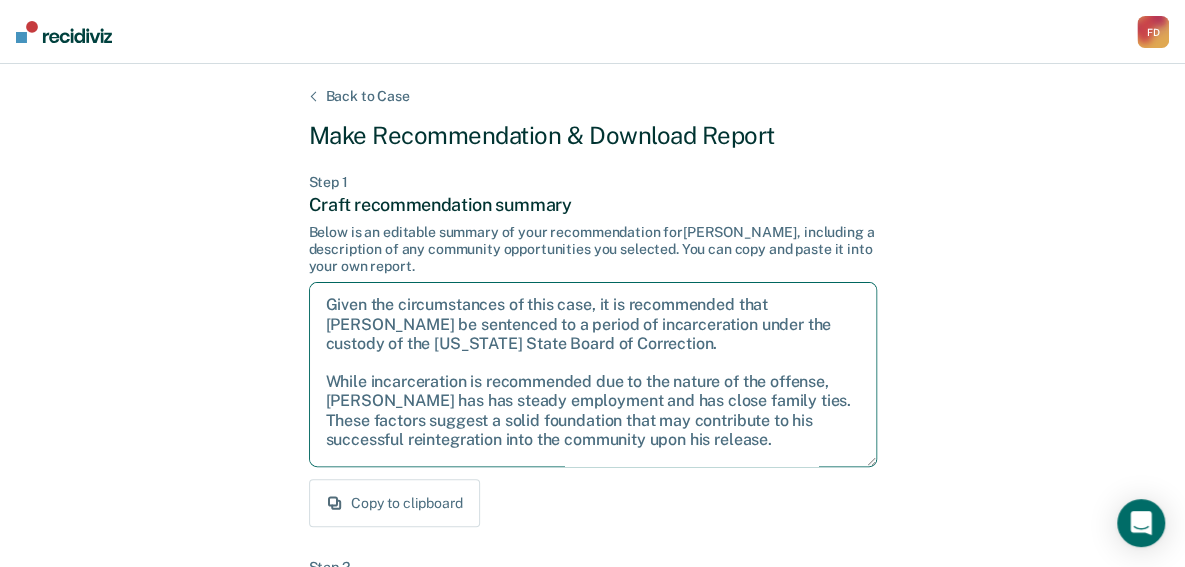 scroll, scrollTop: 108, scrollLeft: 0, axis: vertical 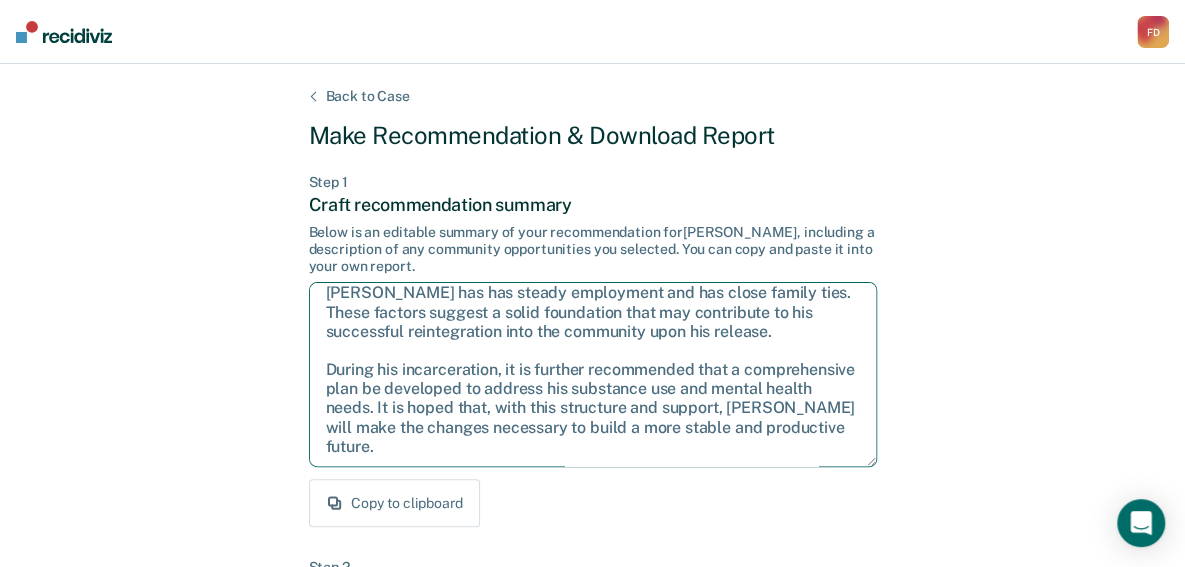 drag, startPoint x: 324, startPoint y: 301, endPoint x: 692, endPoint y: 478, distance: 408.354 